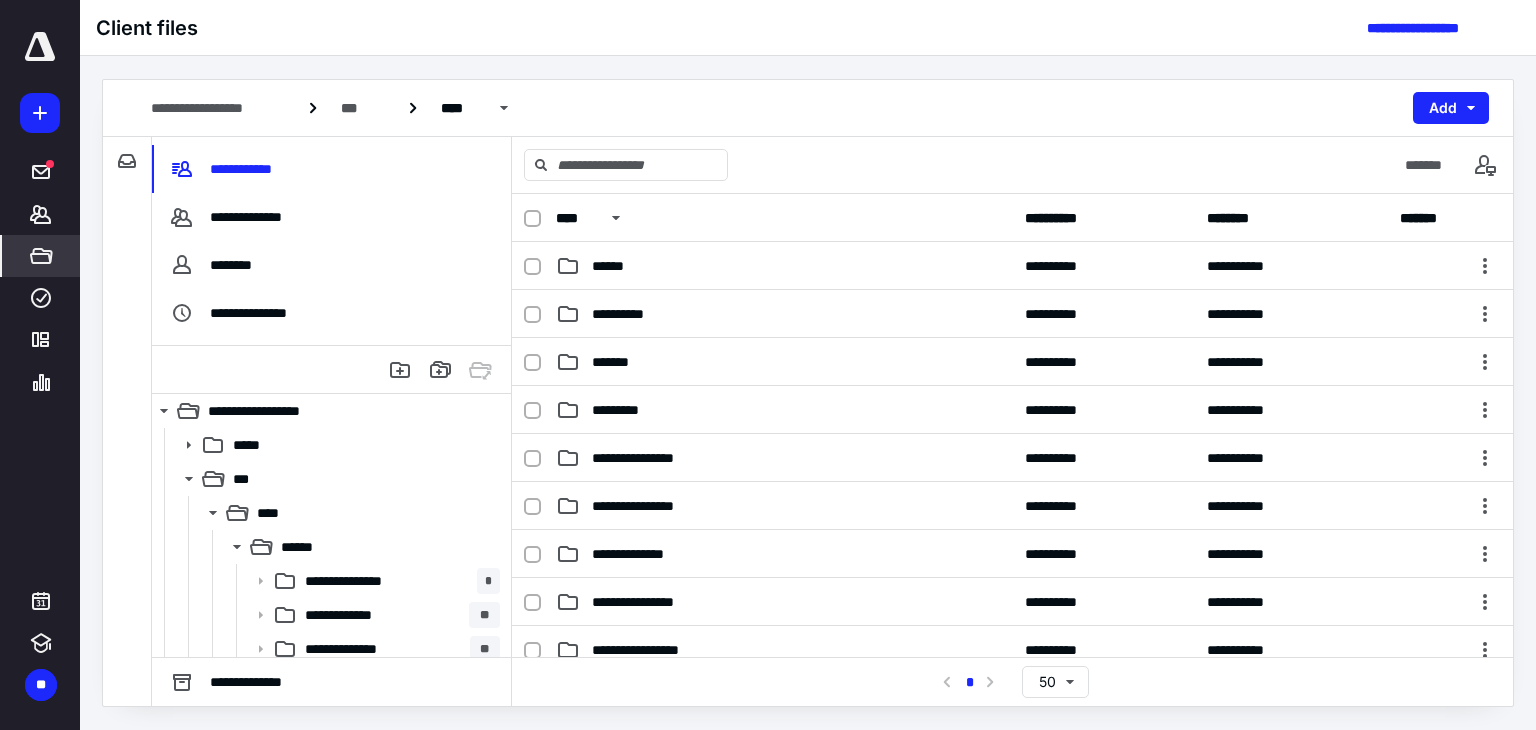 scroll, scrollTop: 0, scrollLeft: 0, axis: both 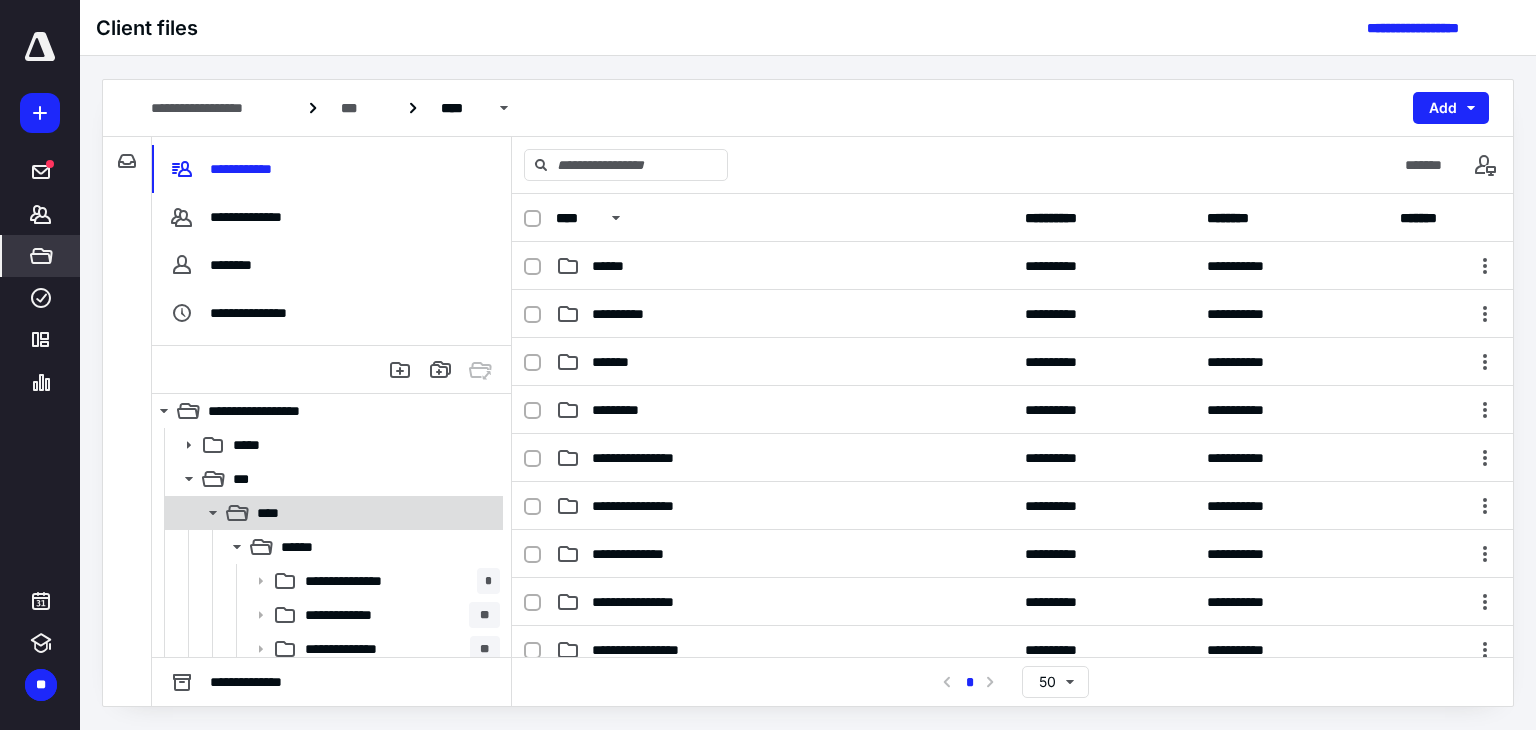 click on "****" at bounding box center (374, 513) 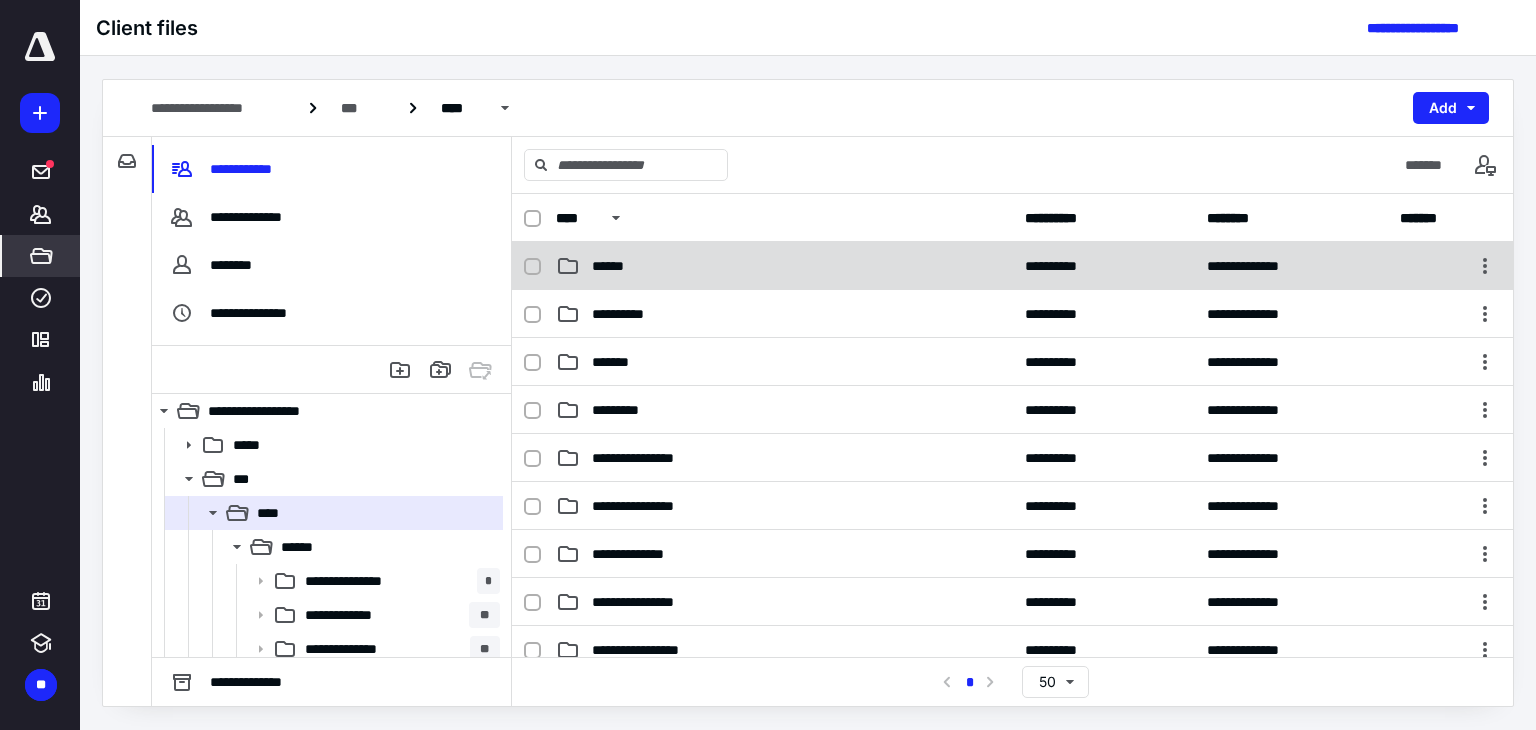 click on "******" at bounding box center [615, 266] 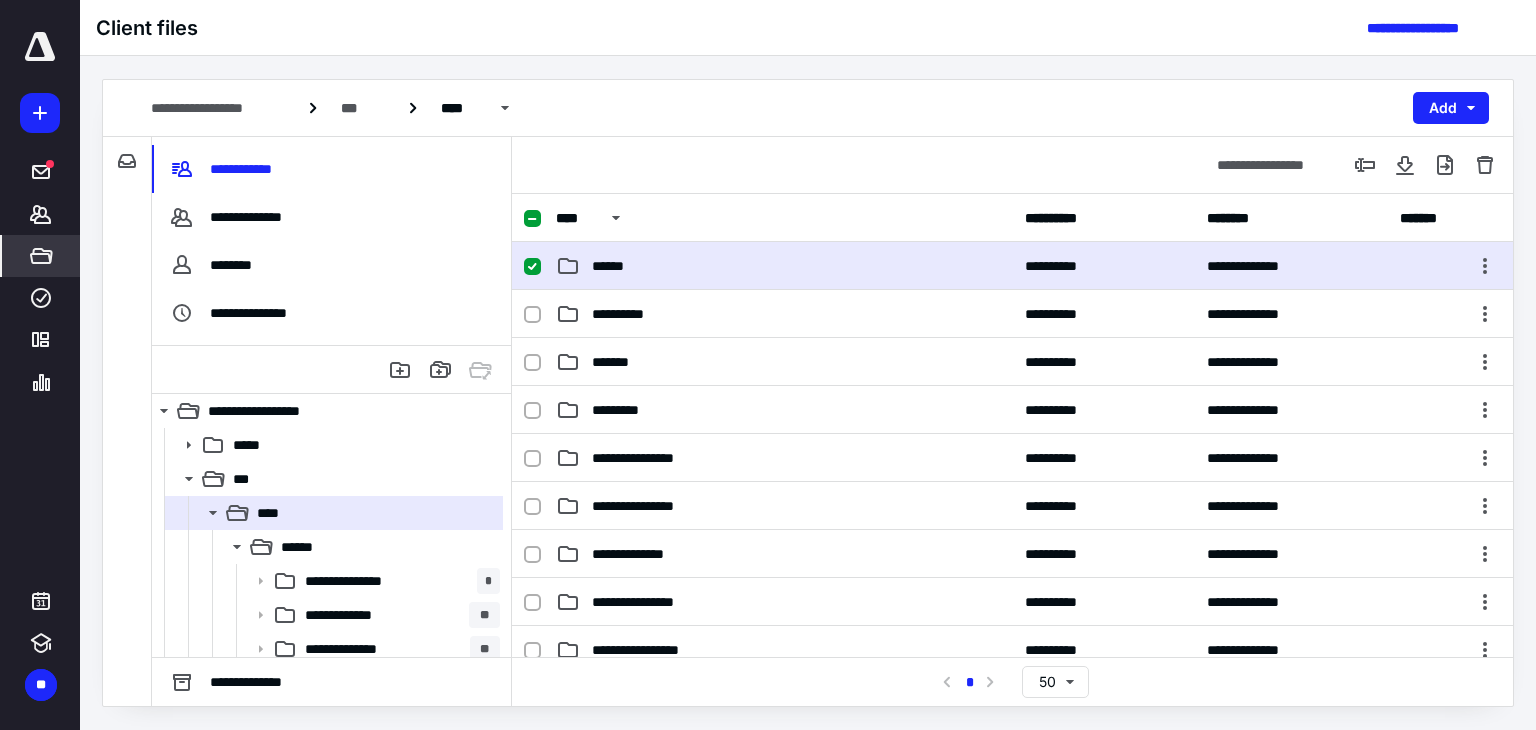 click on "******" at bounding box center [615, 266] 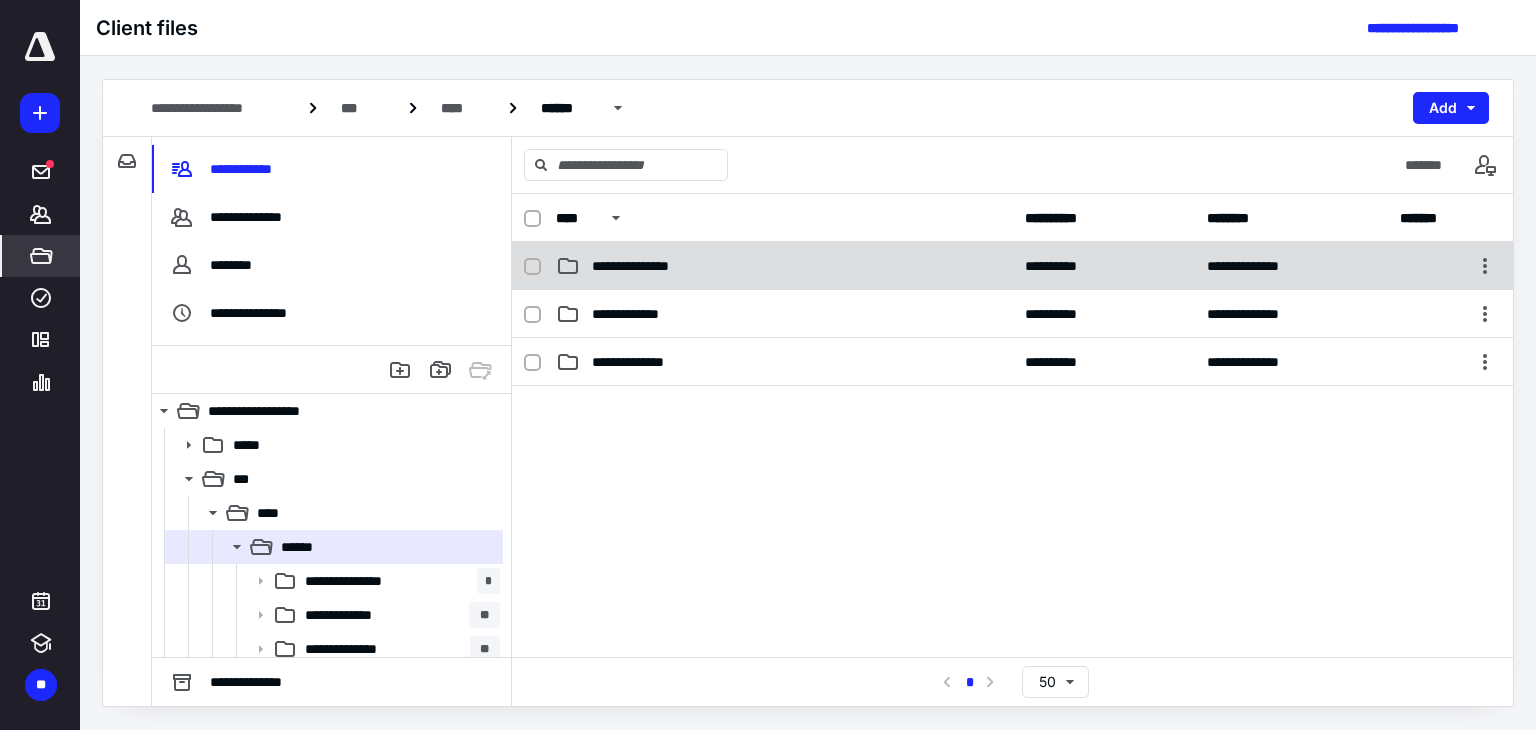 click on "**********" at bounding box center (1012, 266) 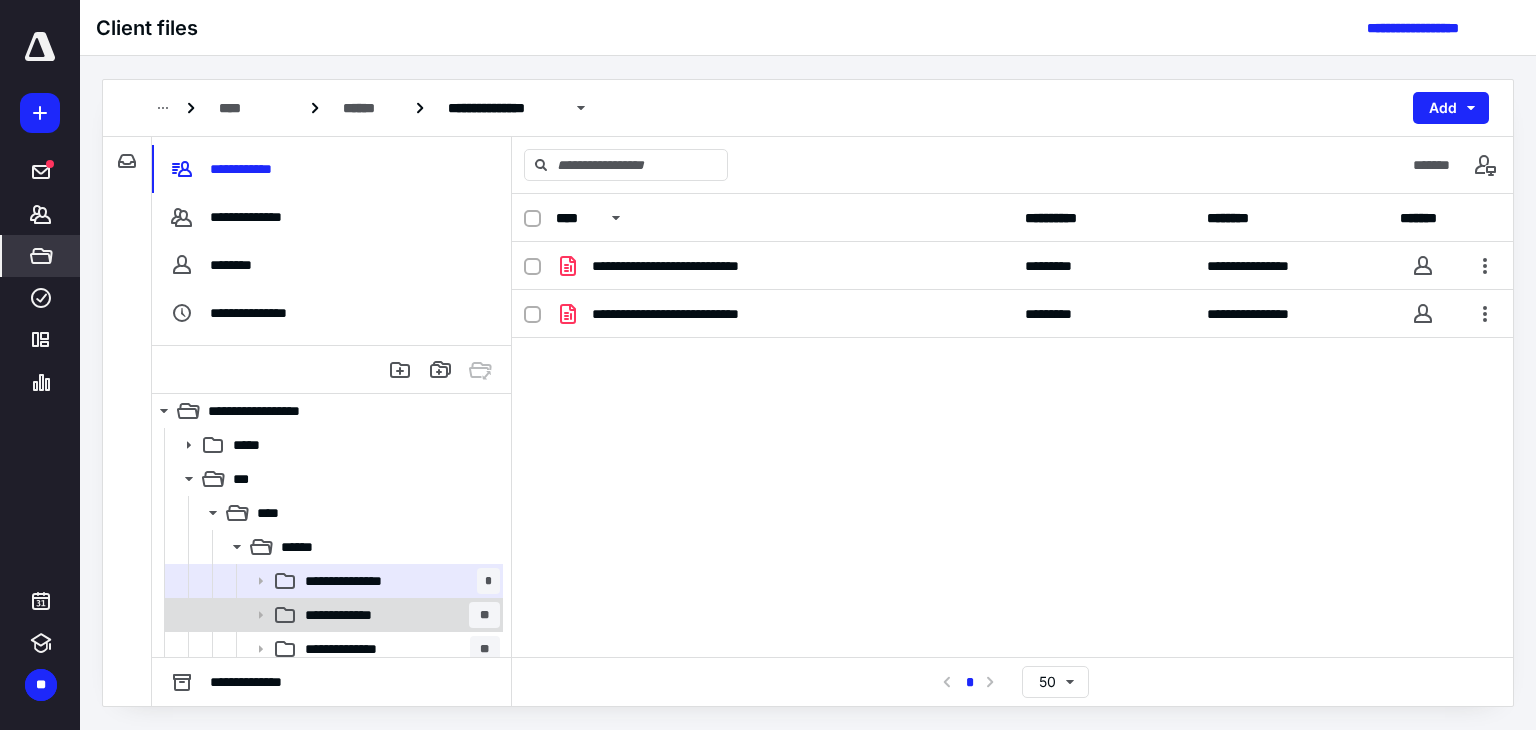 click on "**********" at bounding box center (398, 615) 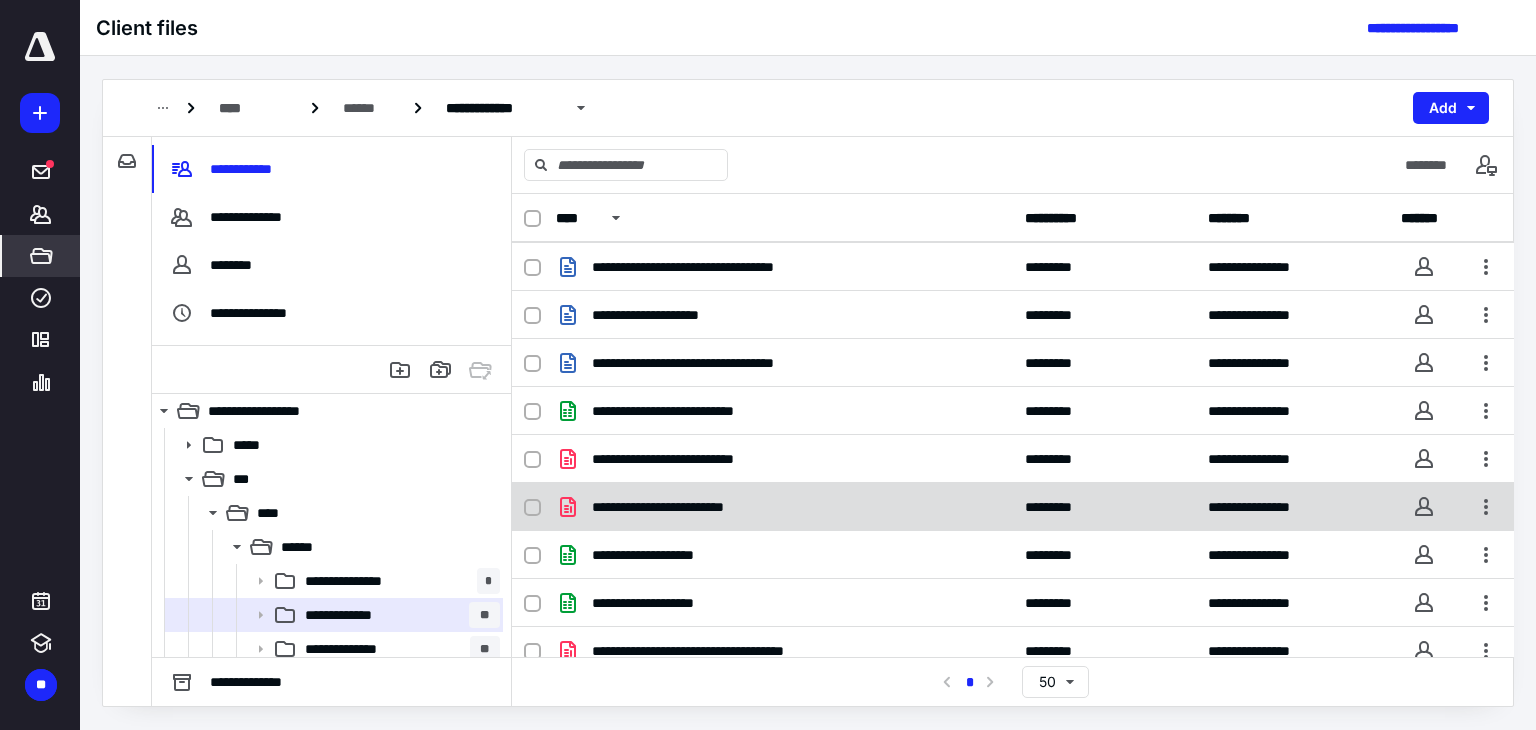 scroll, scrollTop: 636, scrollLeft: 0, axis: vertical 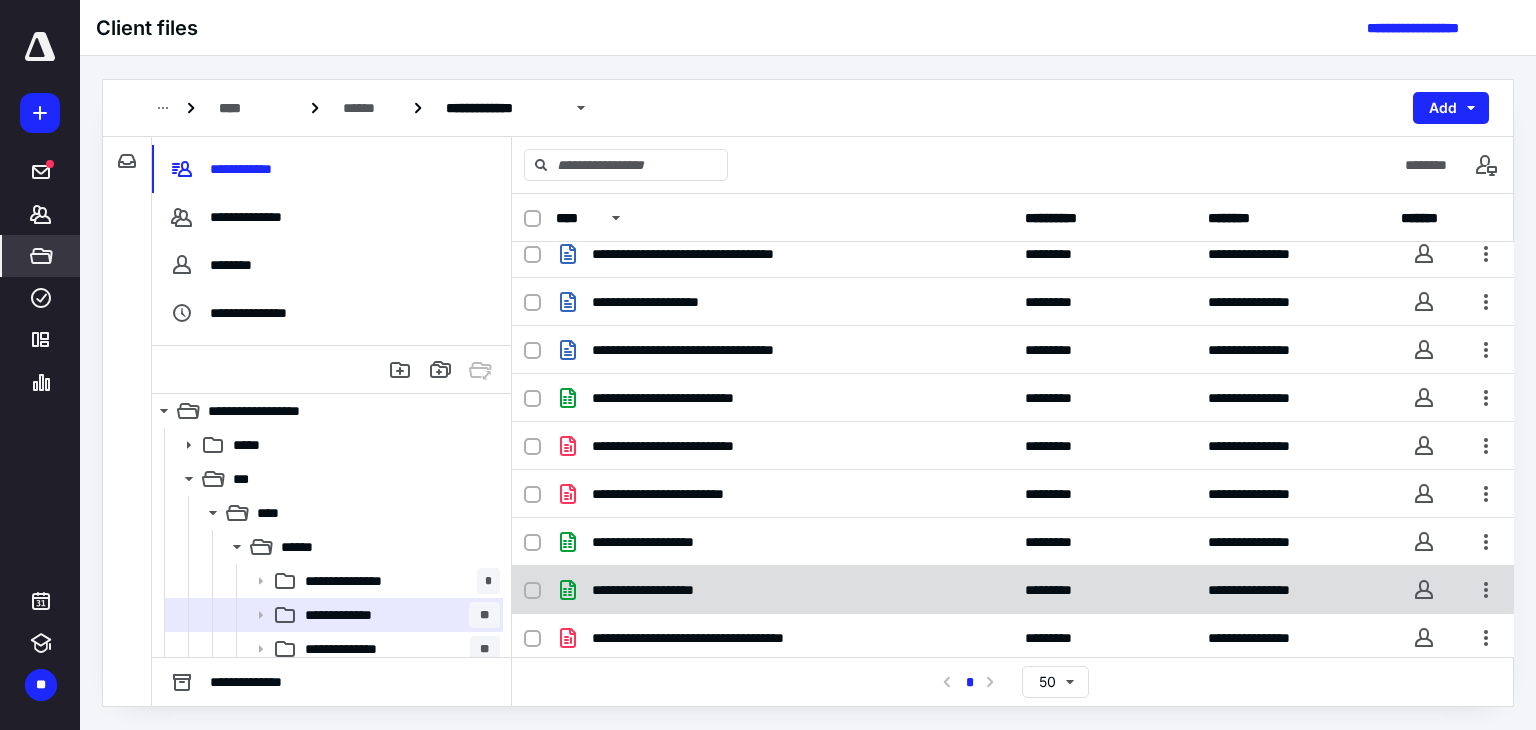 click on "**********" at bounding box center [784, 590] 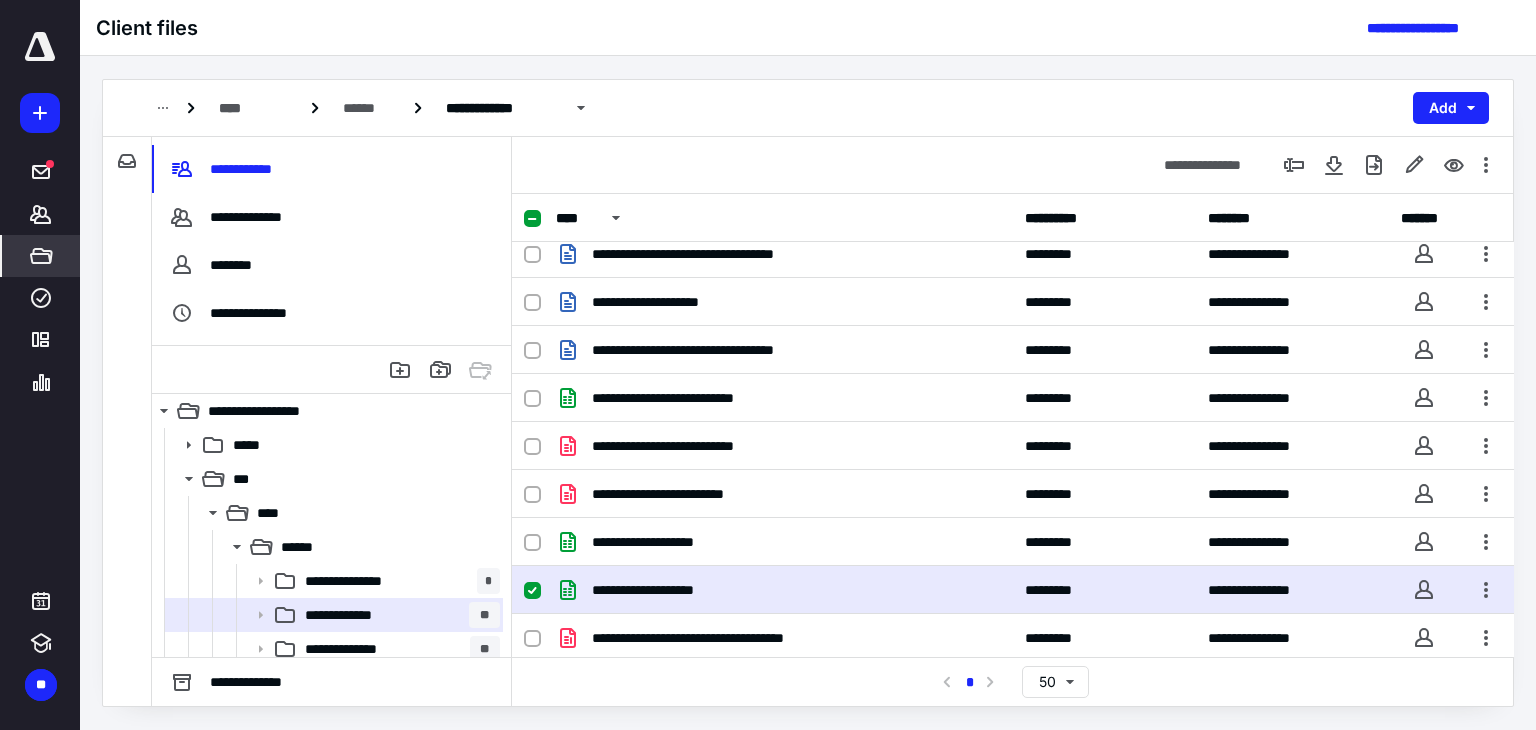 click on "**********" at bounding box center [784, 590] 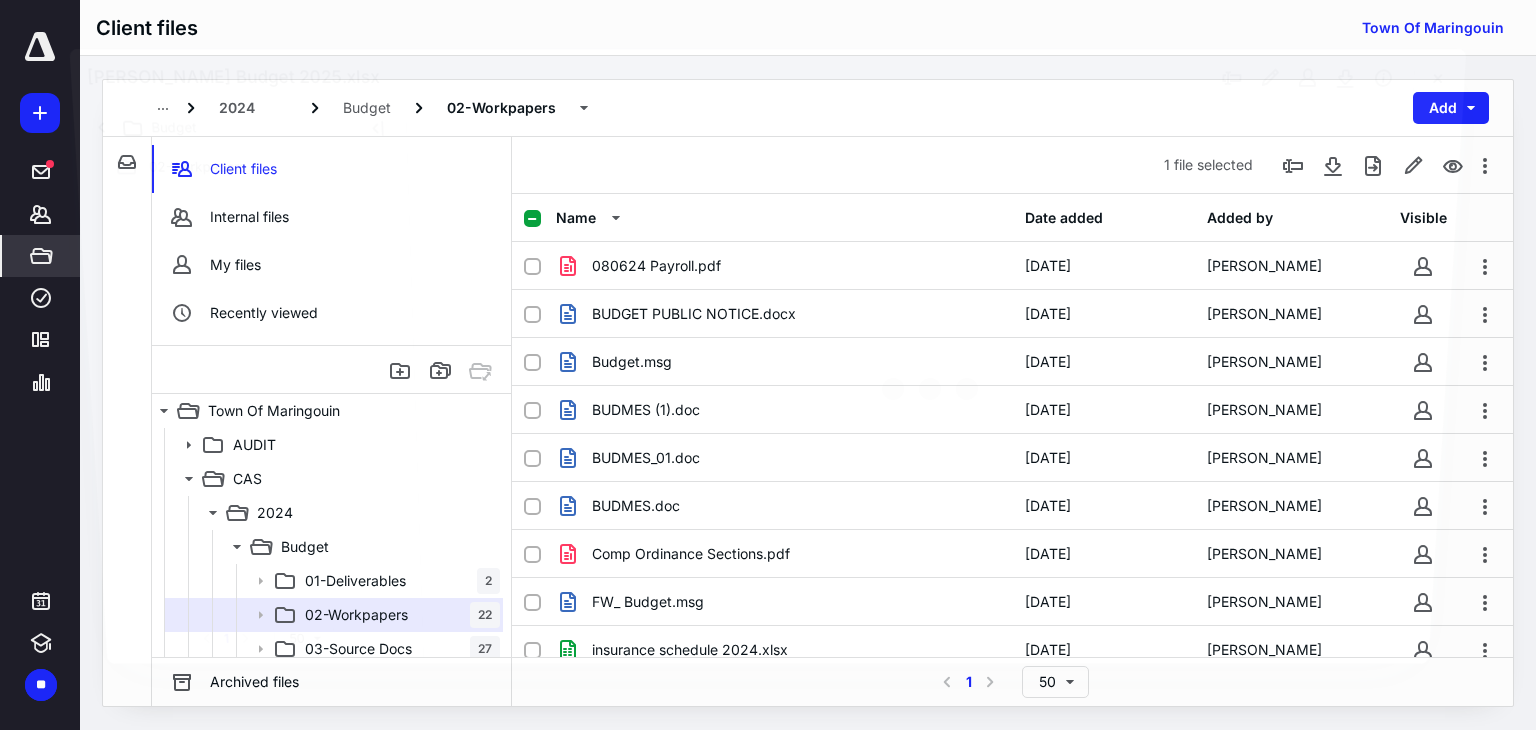scroll, scrollTop: 636, scrollLeft: 0, axis: vertical 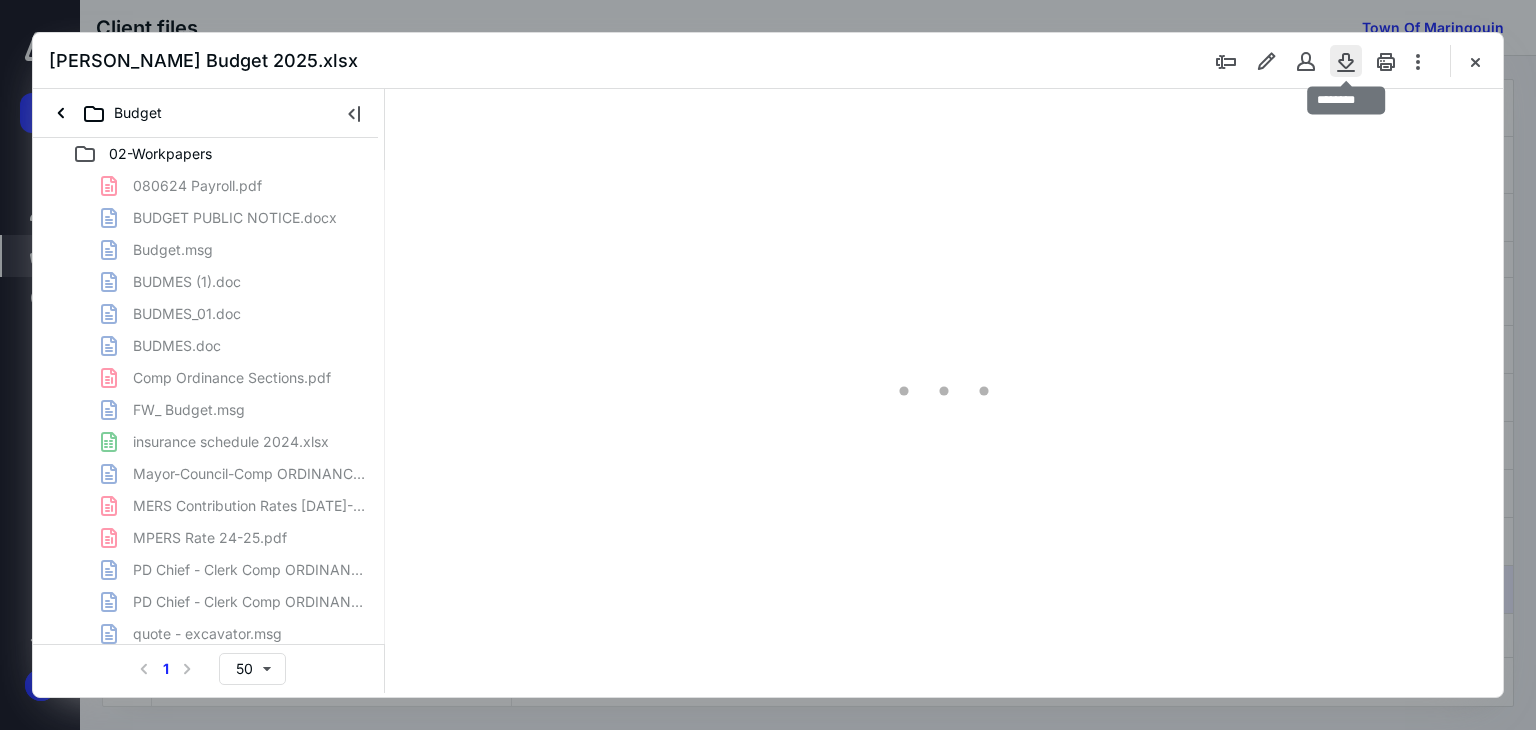 type on "60" 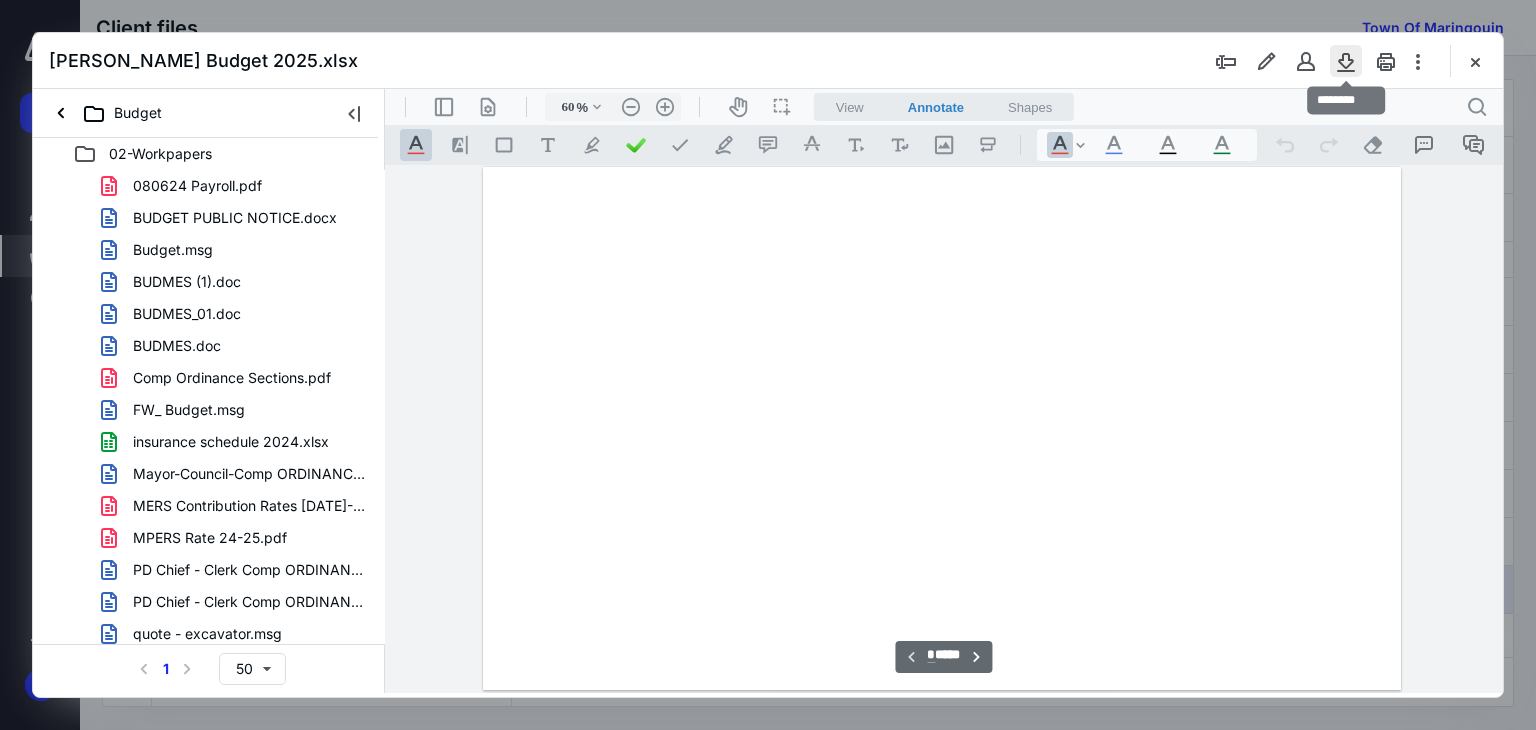 scroll, scrollTop: 78, scrollLeft: 0, axis: vertical 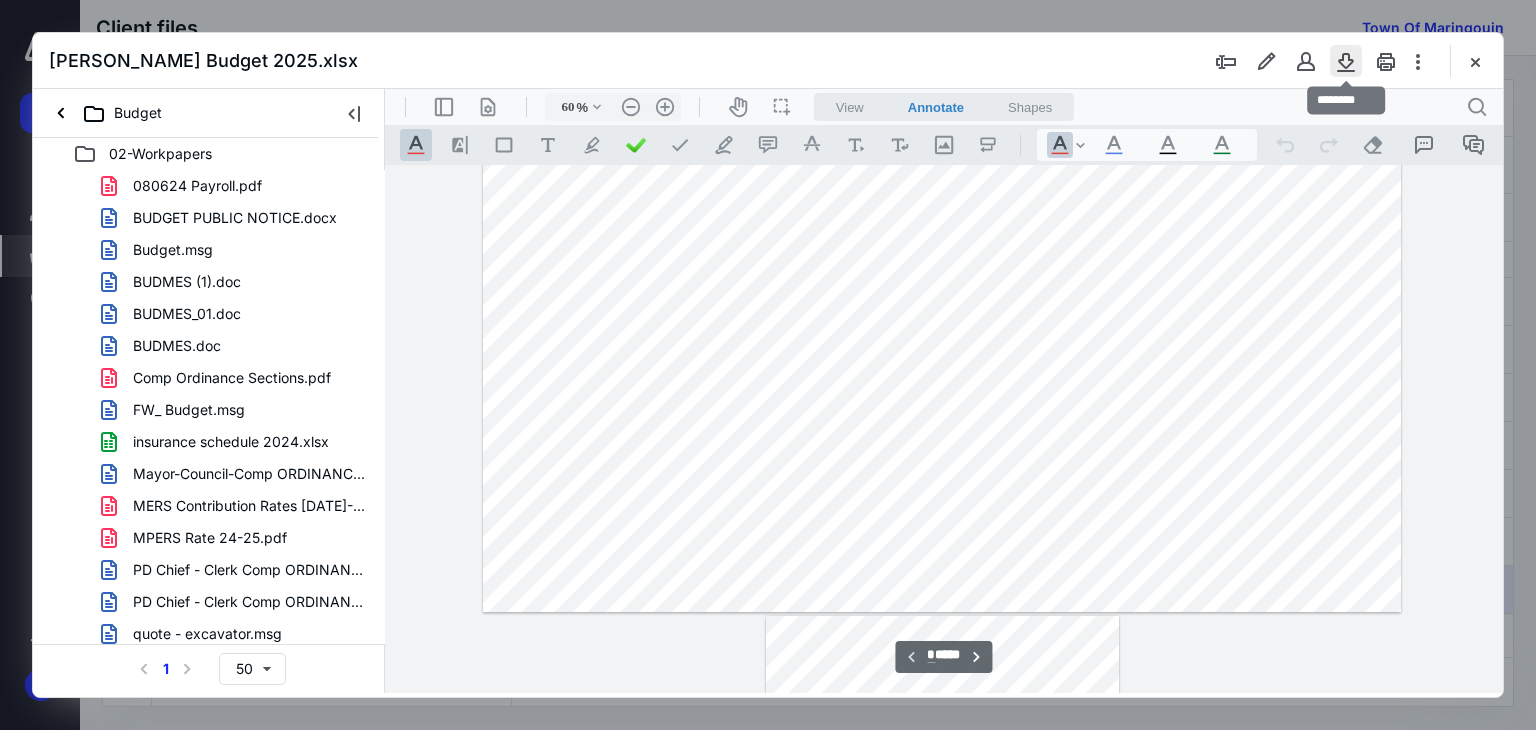 click at bounding box center (1346, 61) 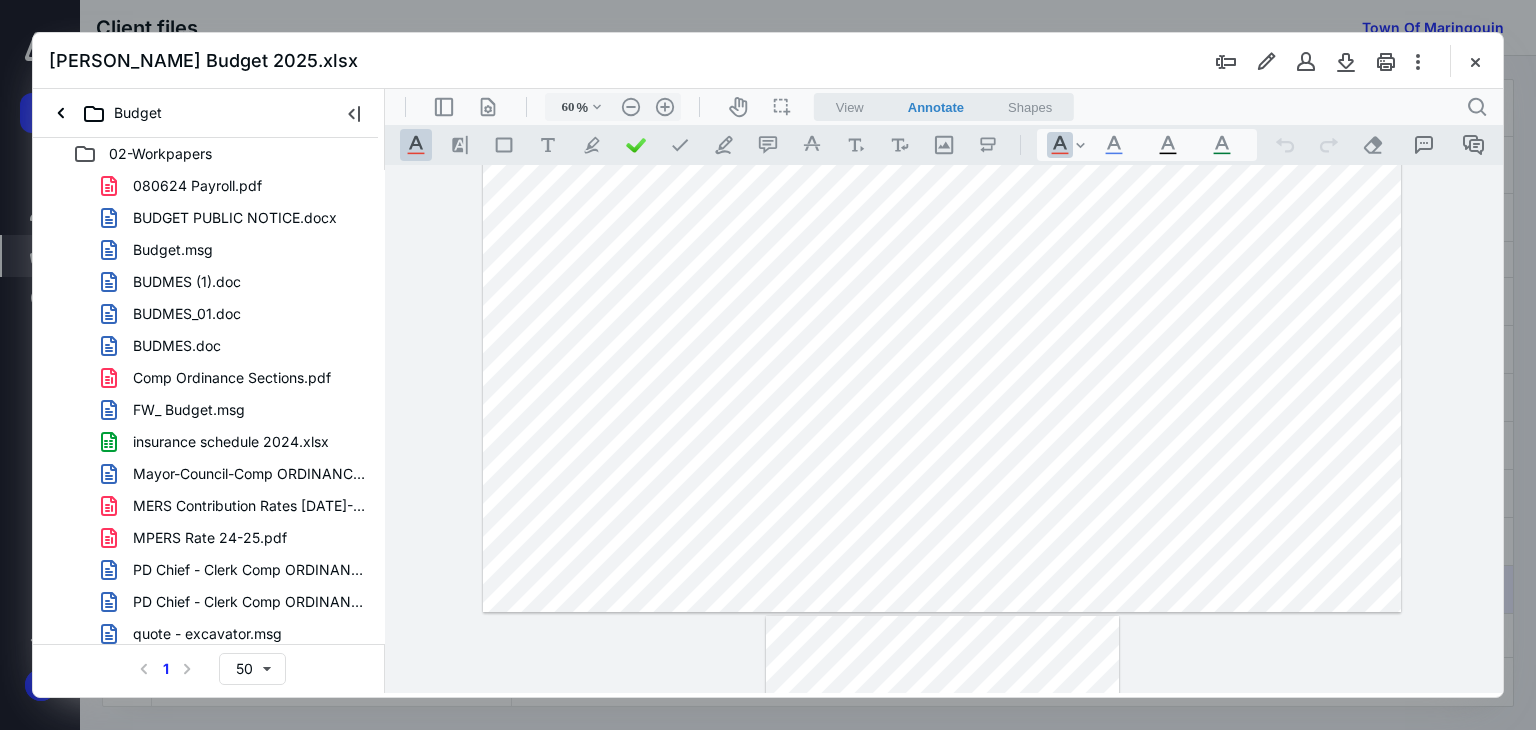 click at bounding box center [1475, 61] 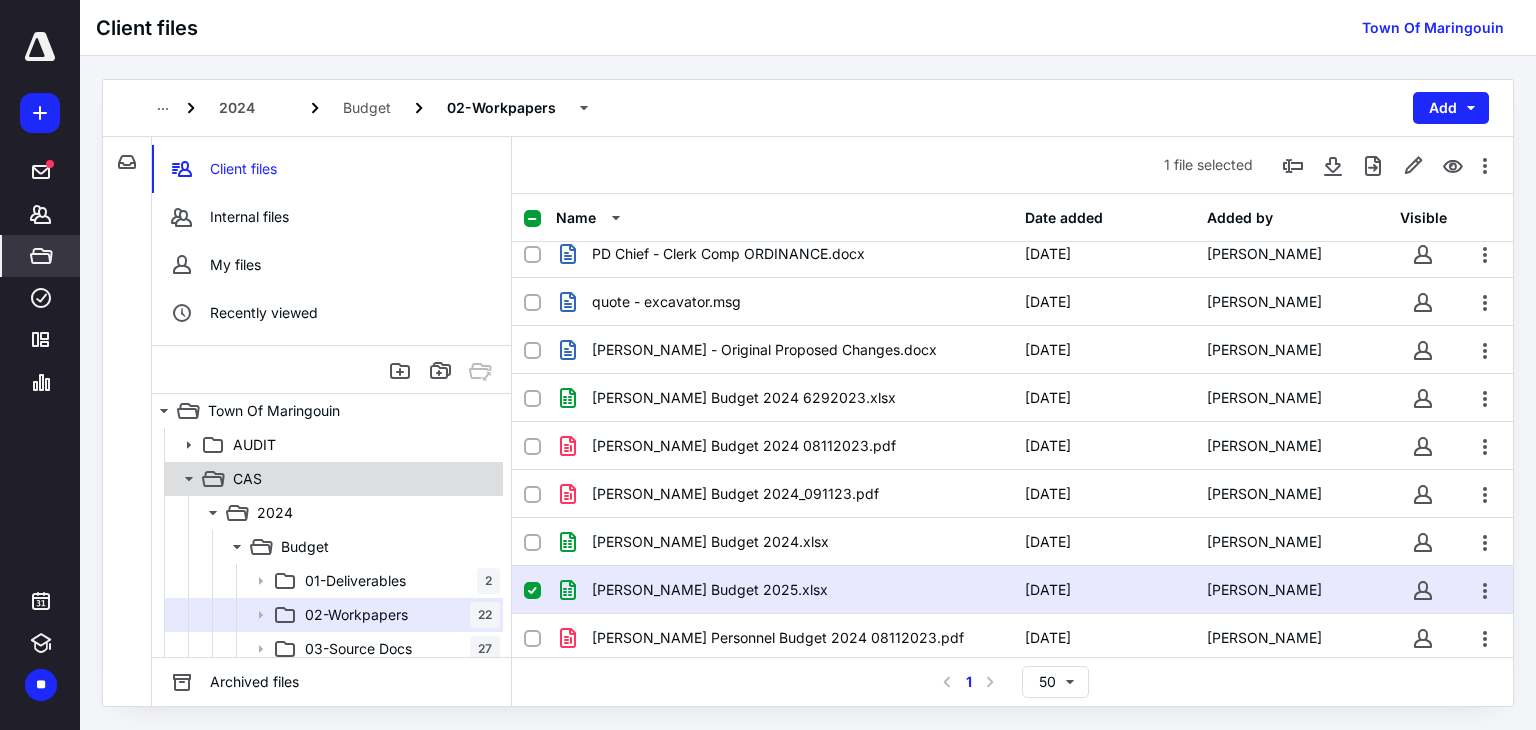 click on "CAS" at bounding box center [362, 479] 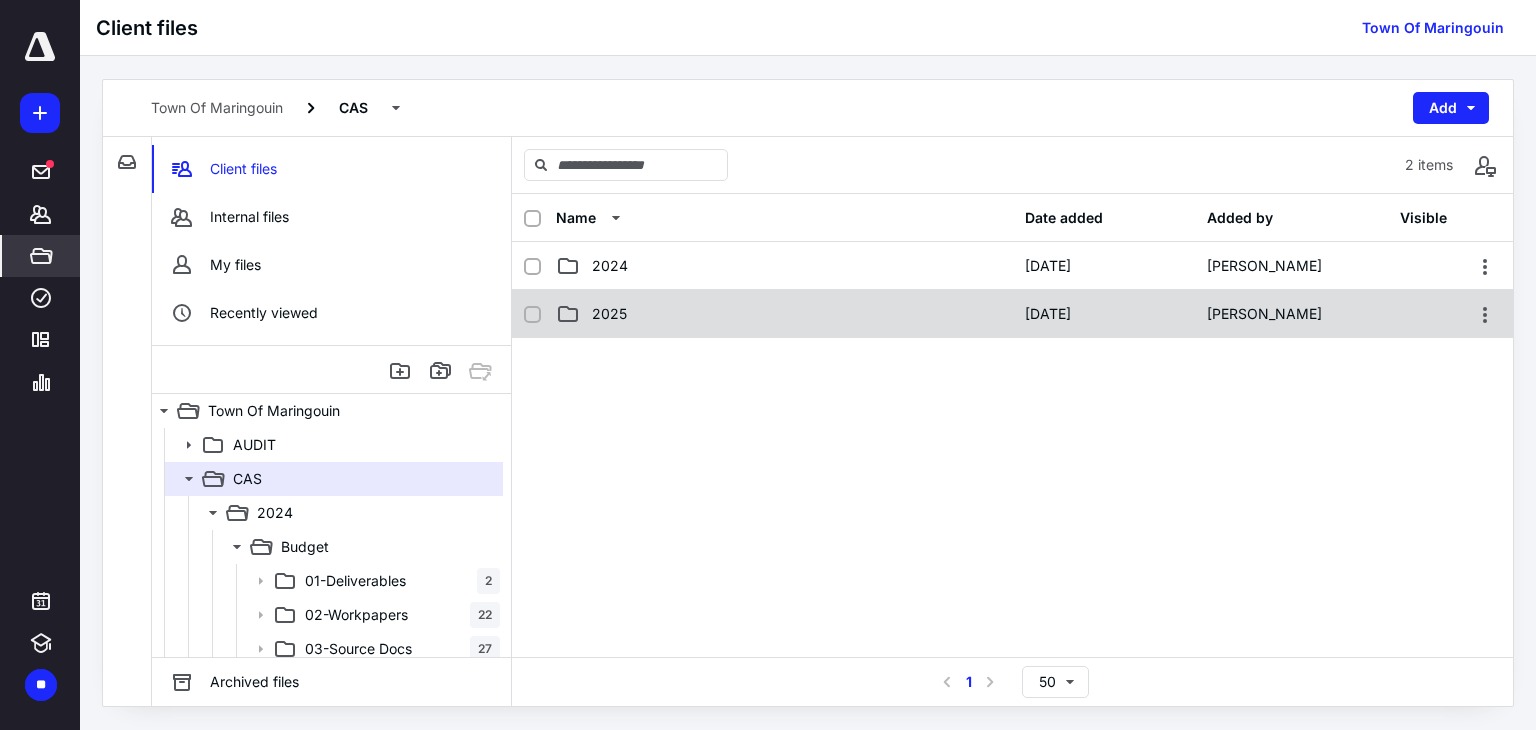 click on "2025" at bounding box center (609, 314) 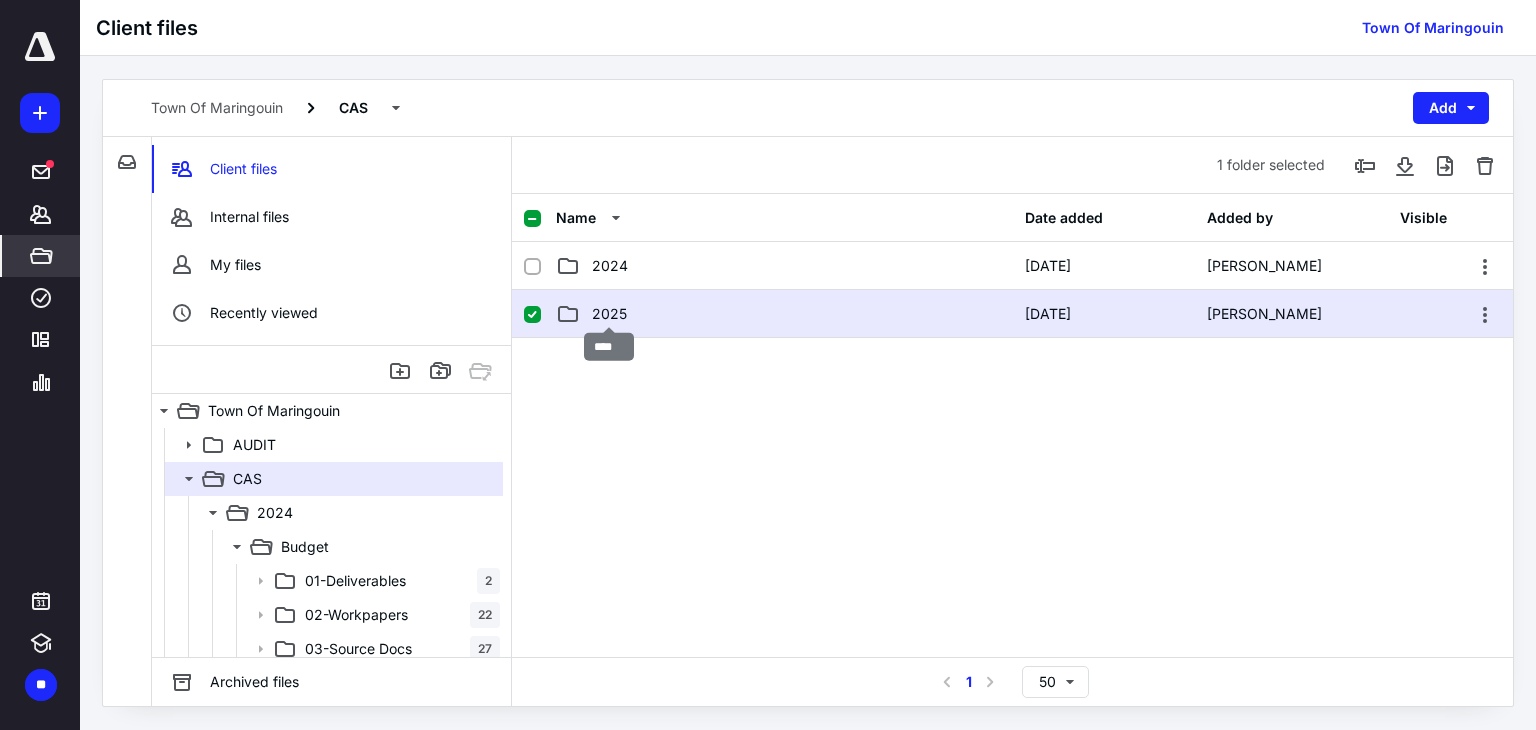 click on "2025" at bounding box center [609, 314] 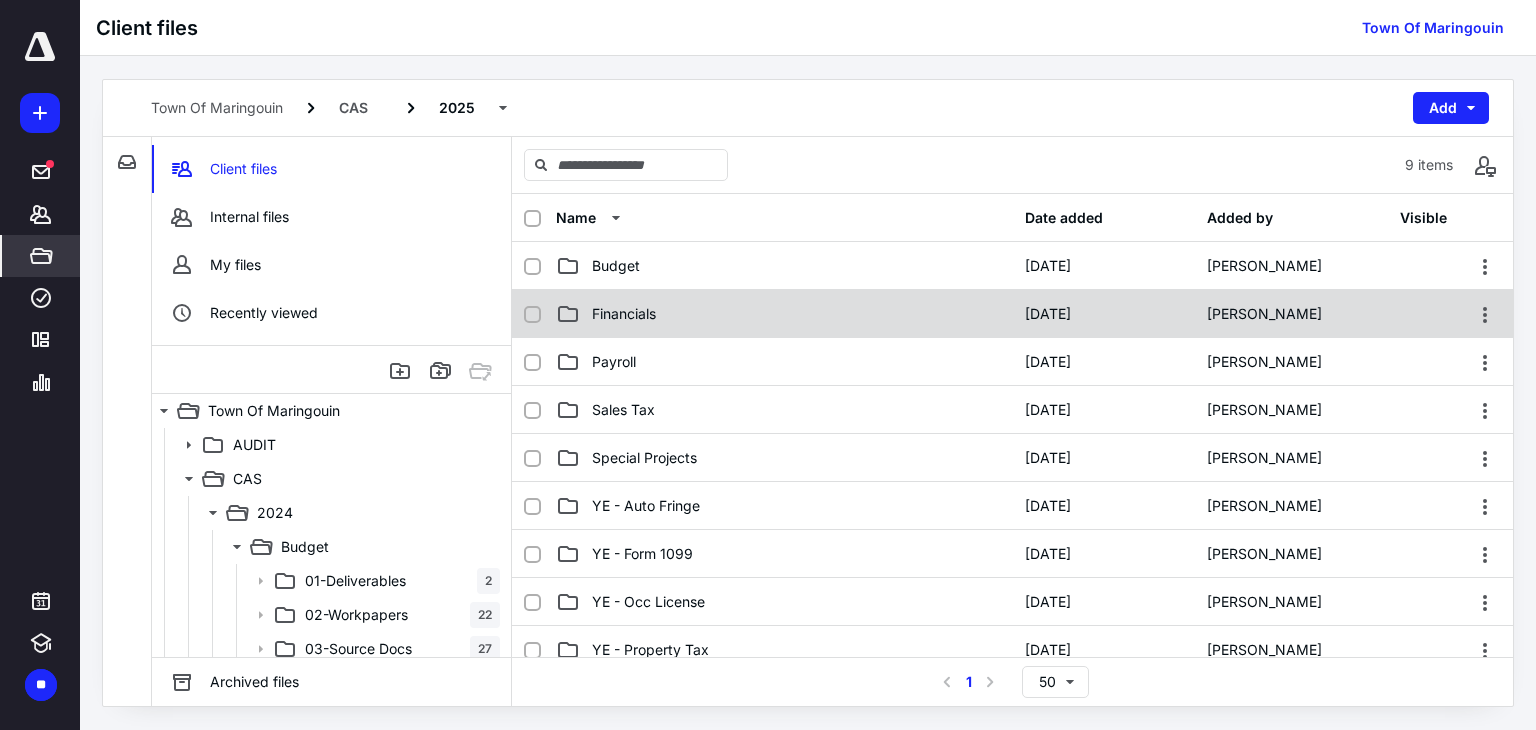 click on "Financials" at bounding box center [624, 314] 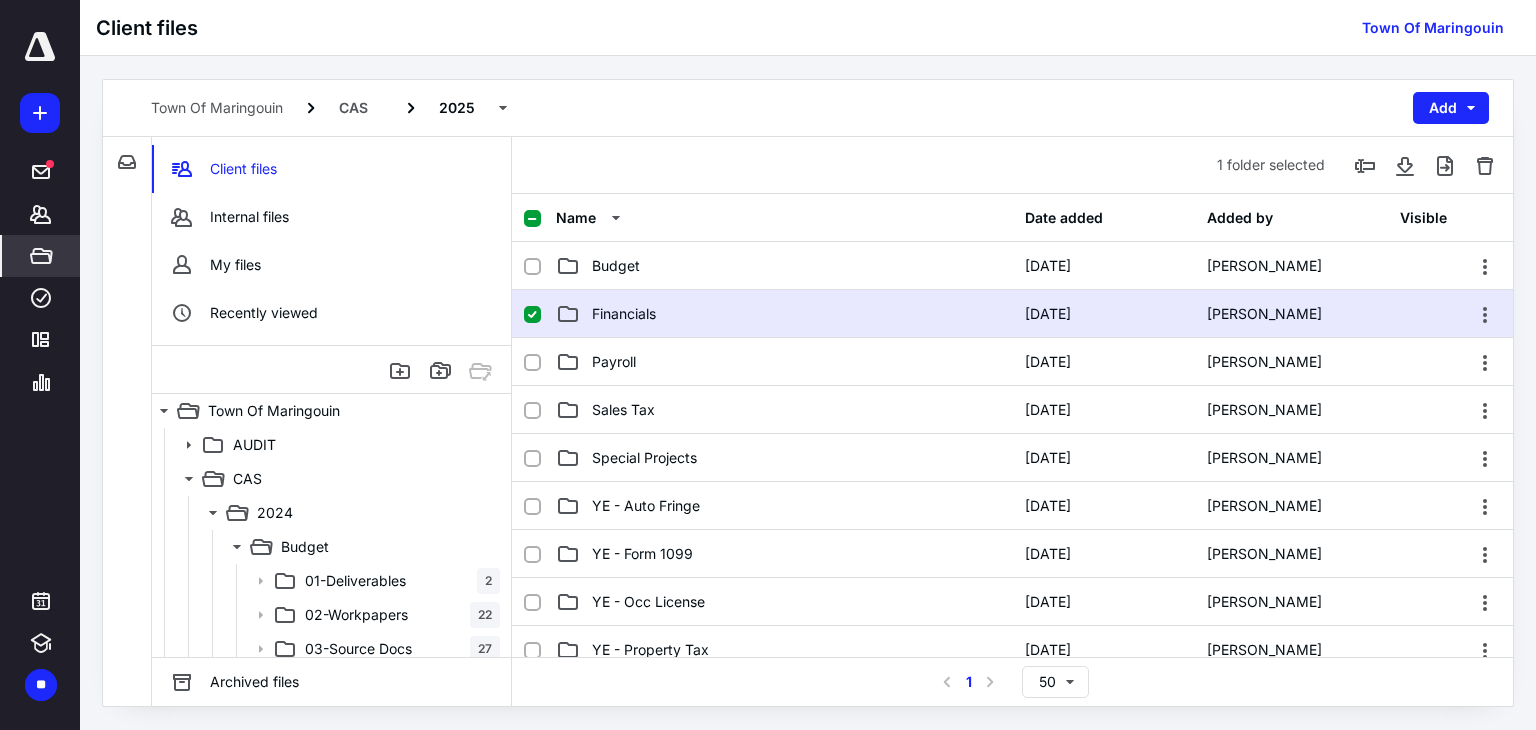 click on "Financials" at bounding box center (624, 314) 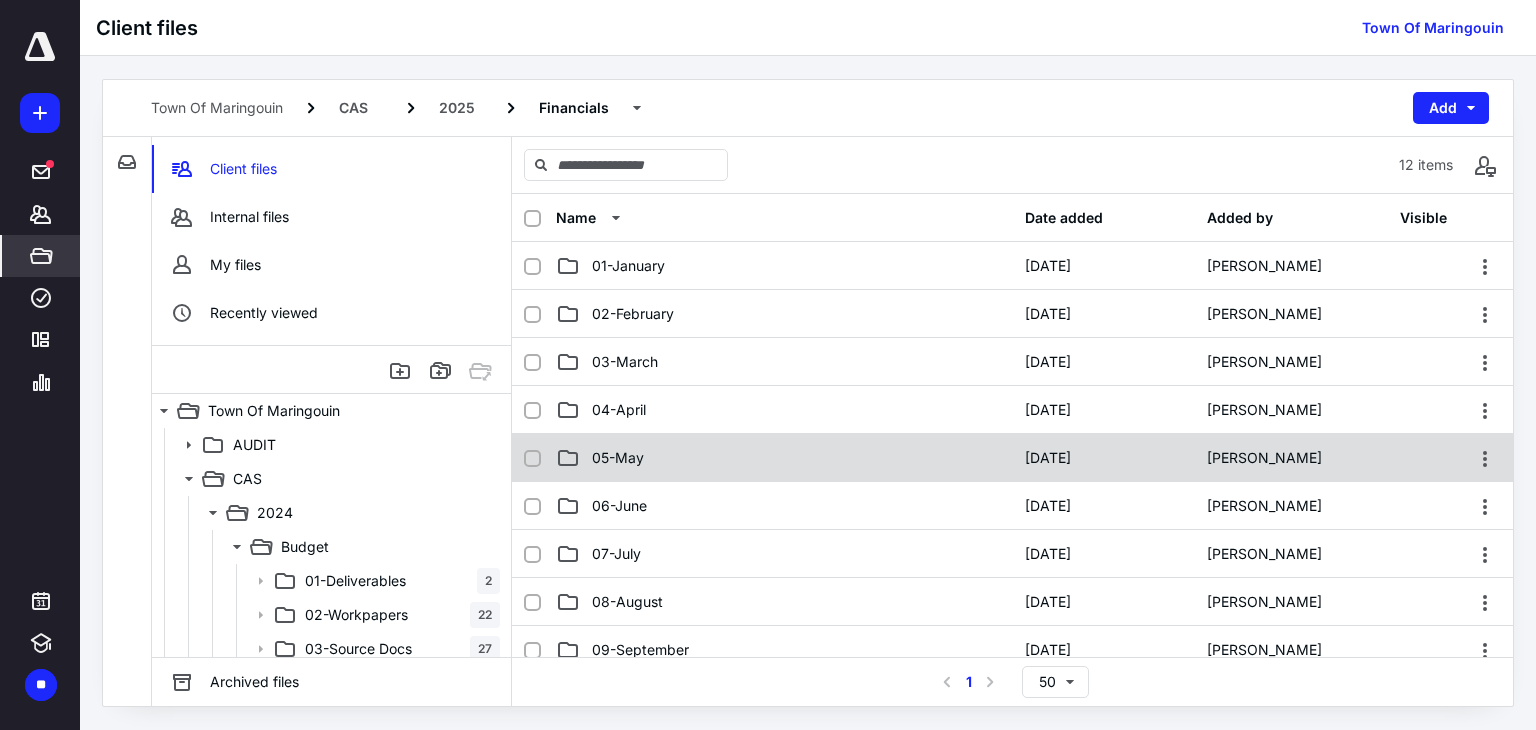 click on "05-May" at bounding box center (784, 458) 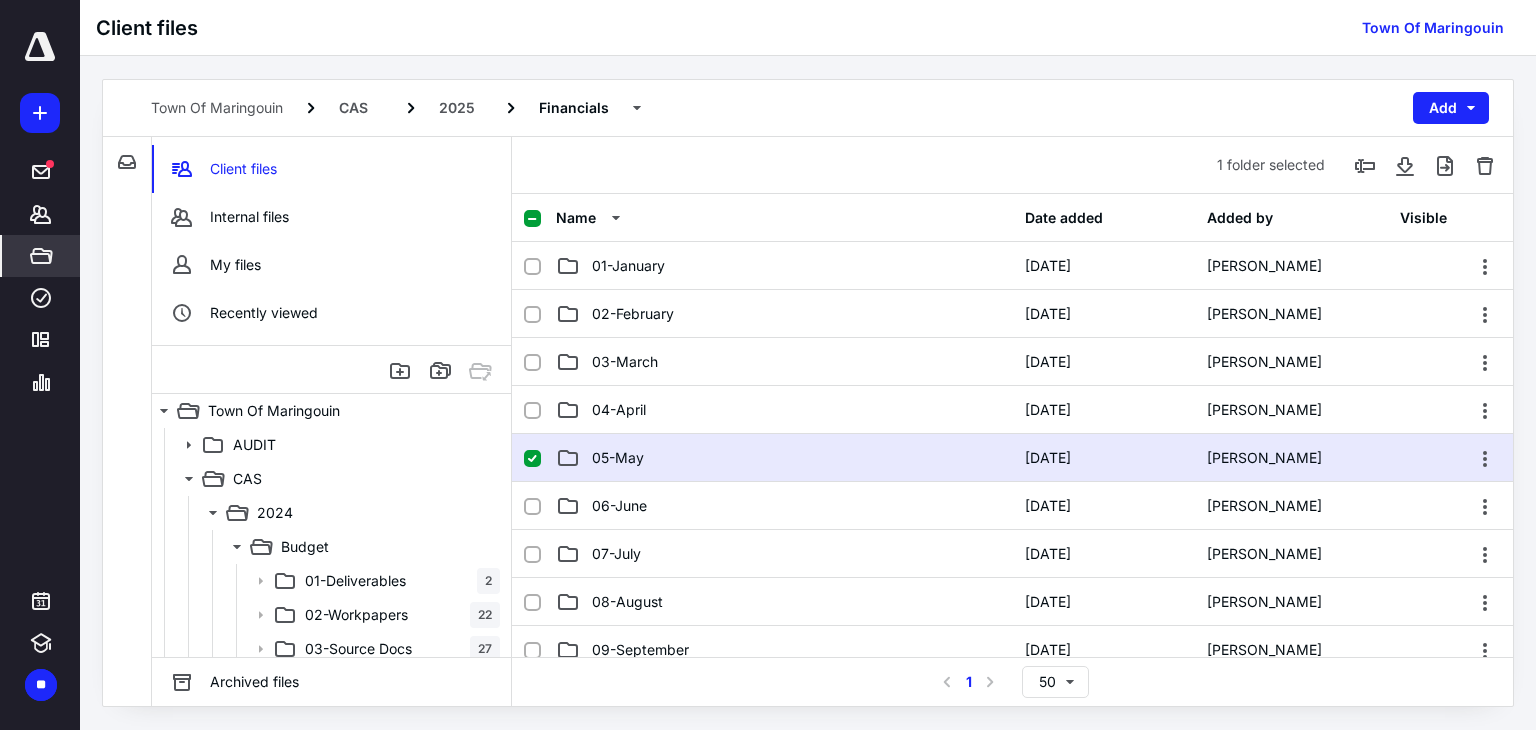 click on "05-May" at bounding box center [784, 458] 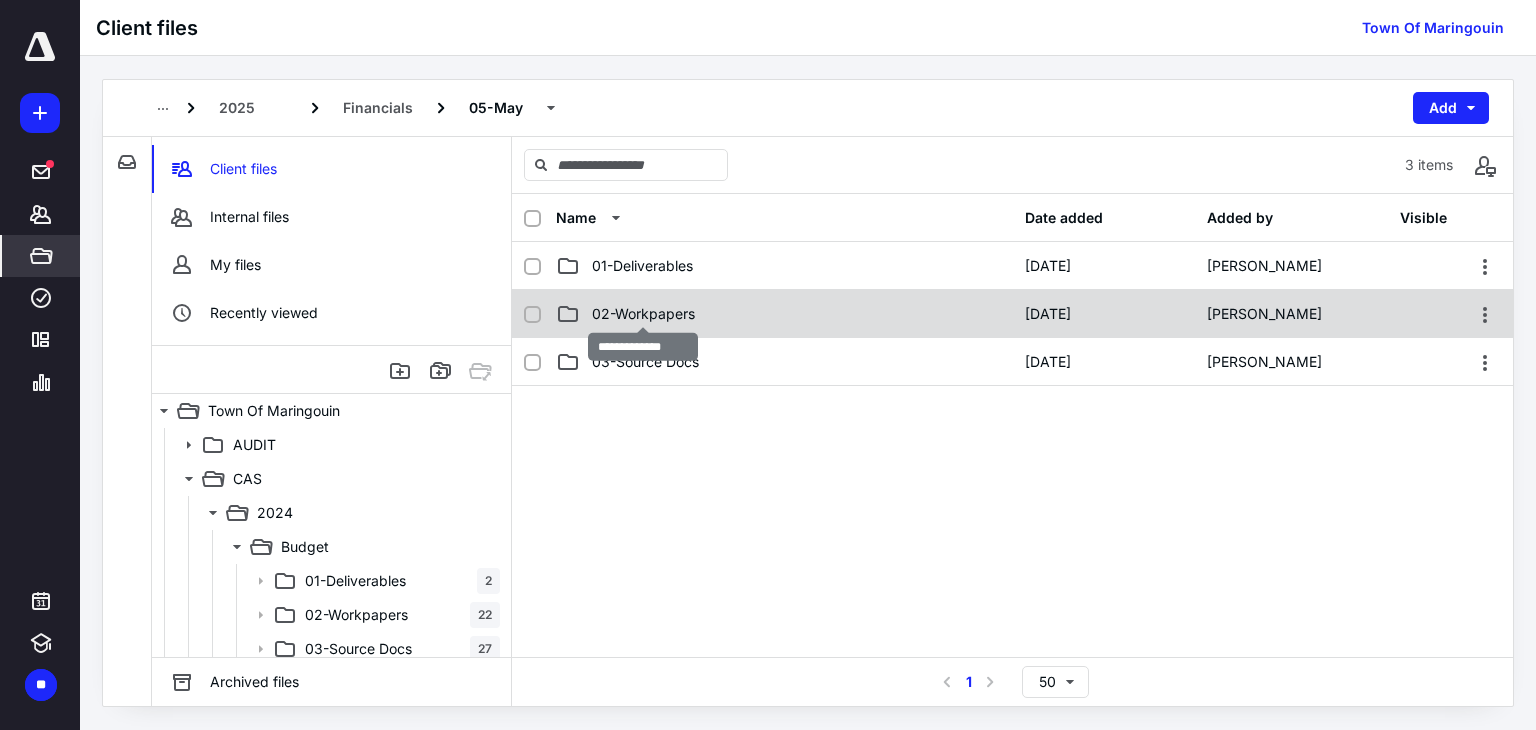 click on "02-Workpapers" at bounding box center (643, 314) 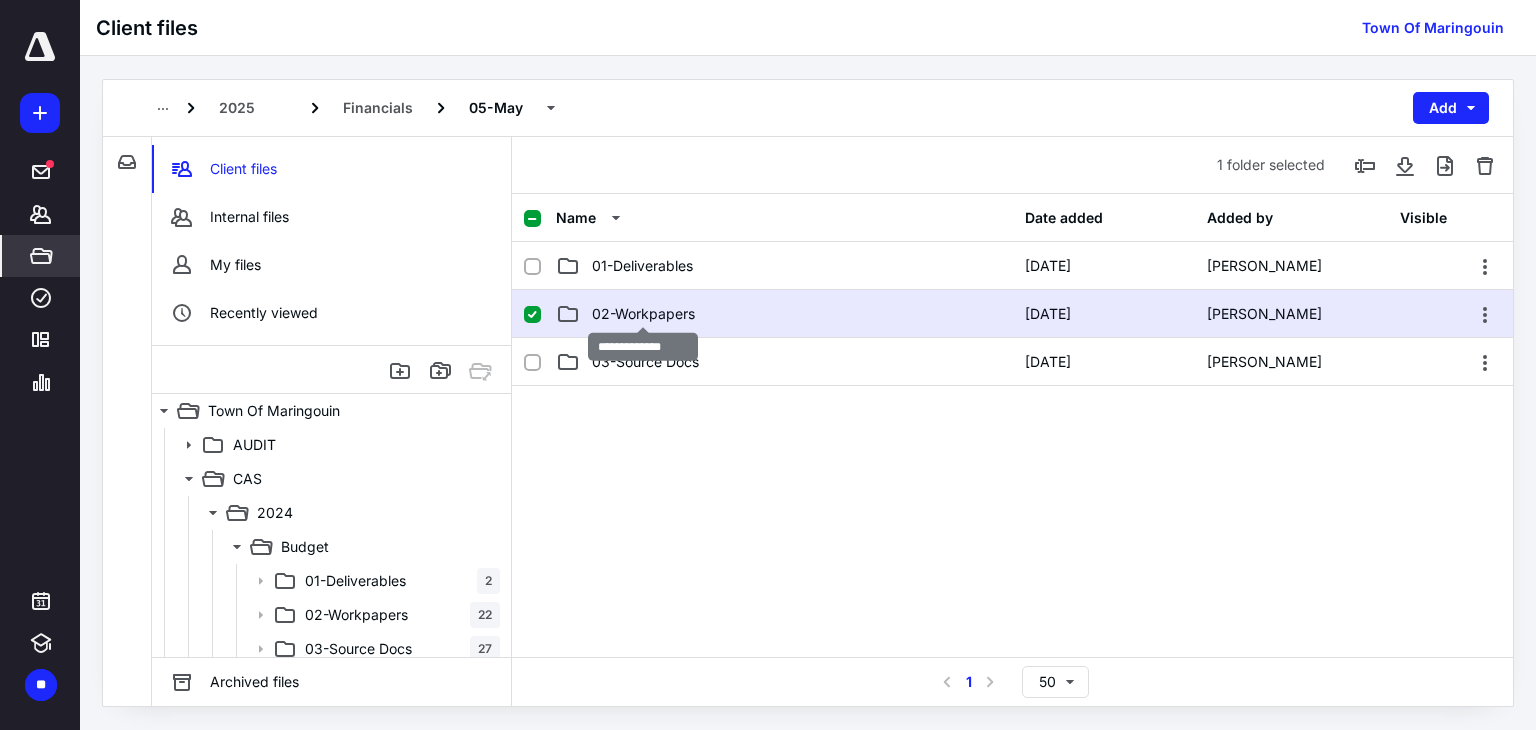 click on "02-Workpapers" at bounding box center (643, 314) 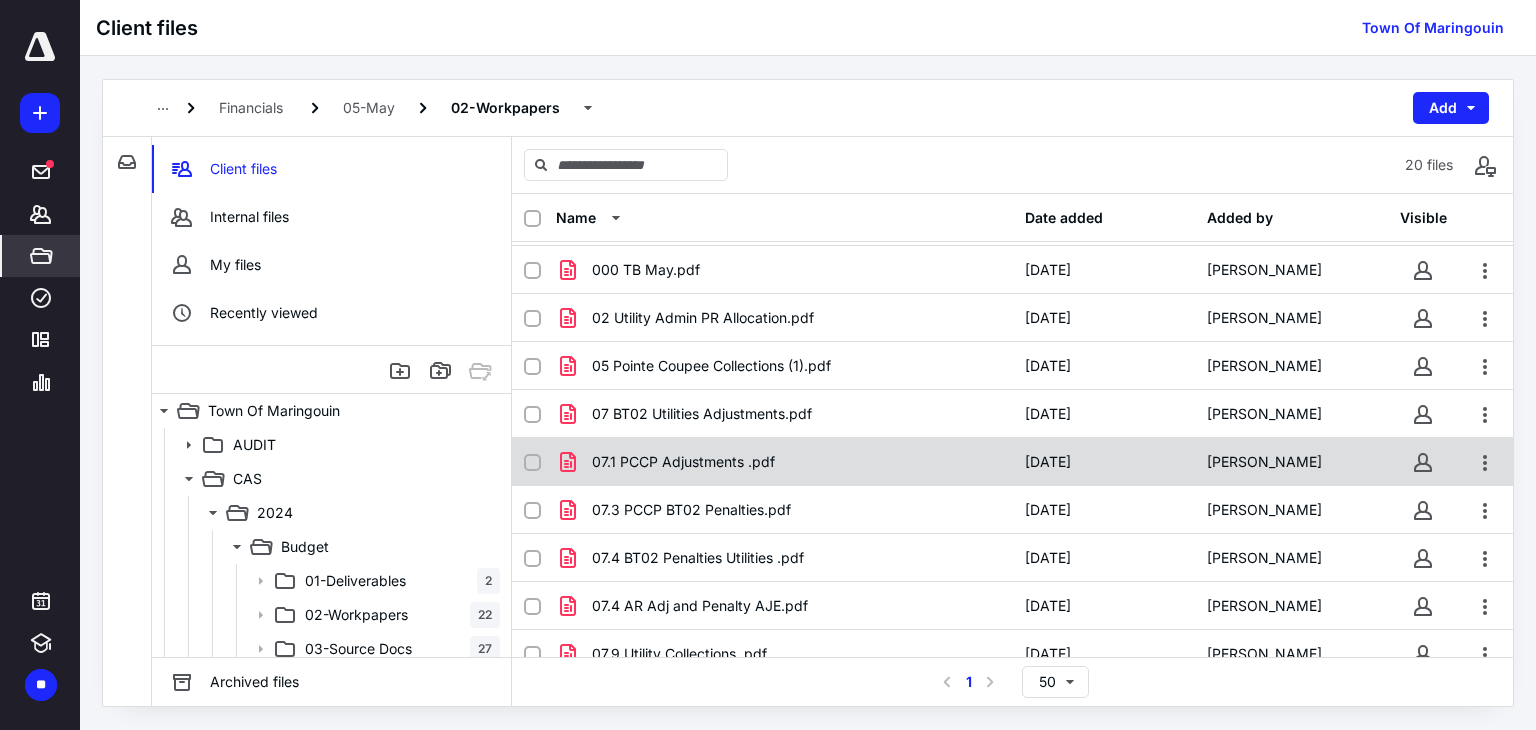 scroll, scrollTop: 0, scrollLeft: 0, axis: both 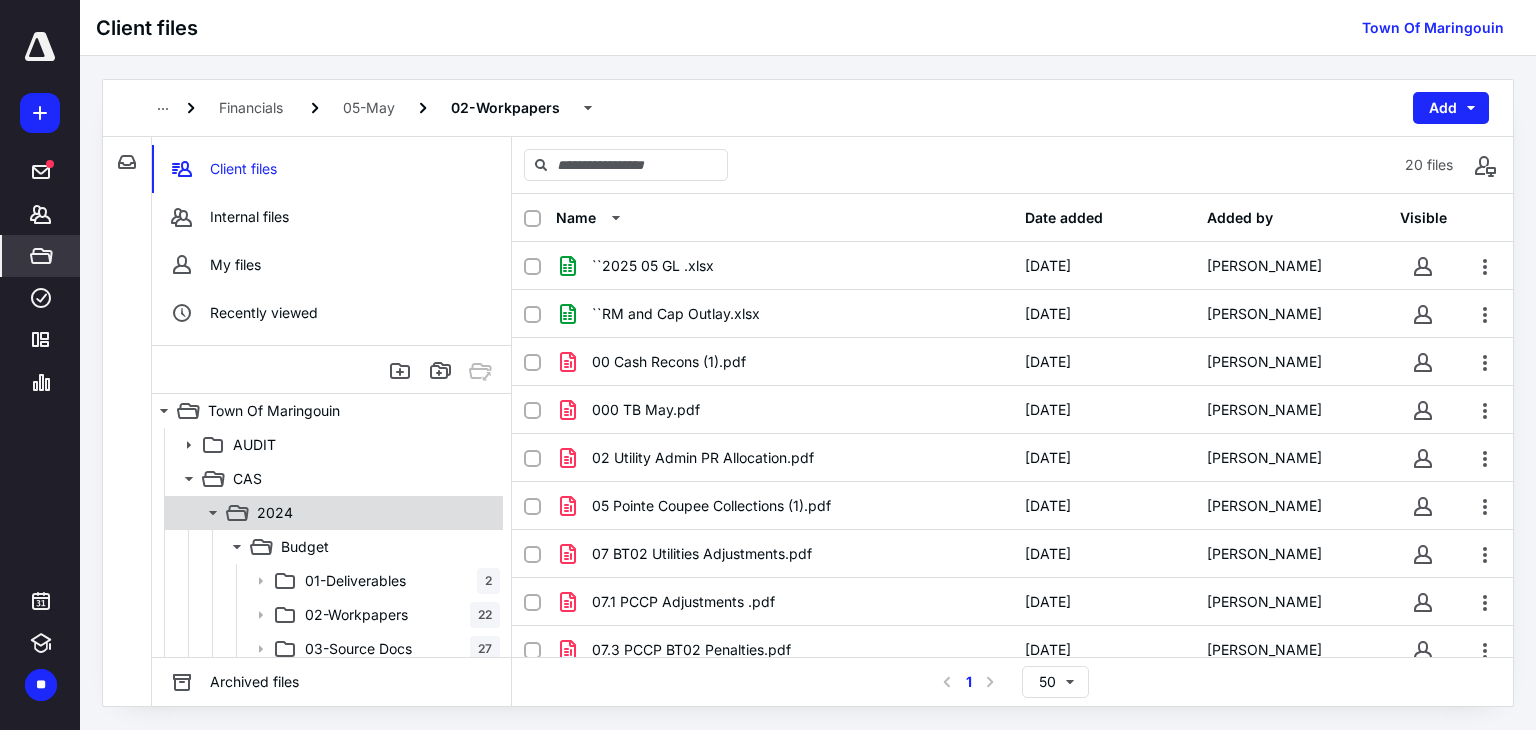 drag, startPoint x: 201, startPoint y: 505, endPoint x: 209, endPoint y: 512, distance: 10.630146 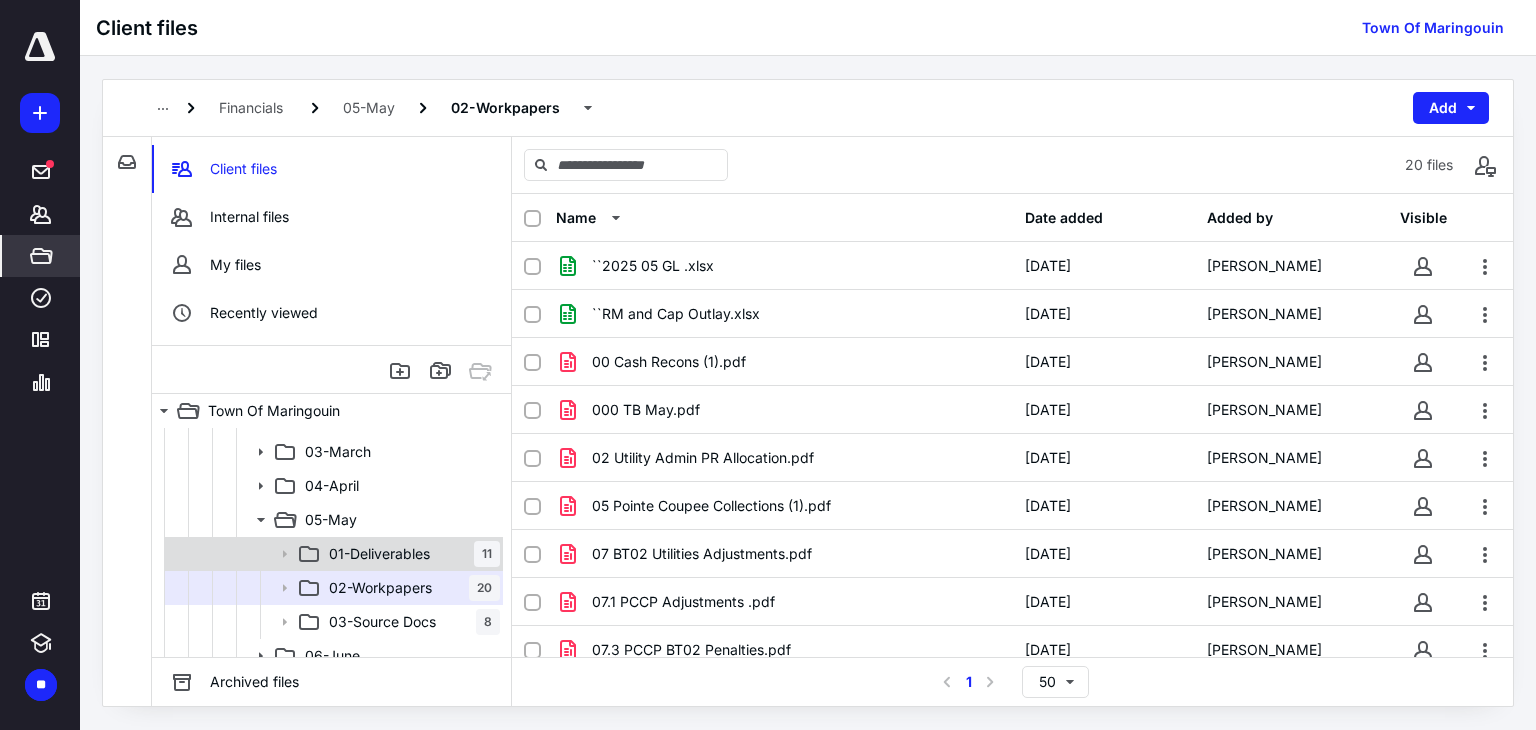 scroll, scrollTop: 300, scrollLeft: 0, axis: vertical 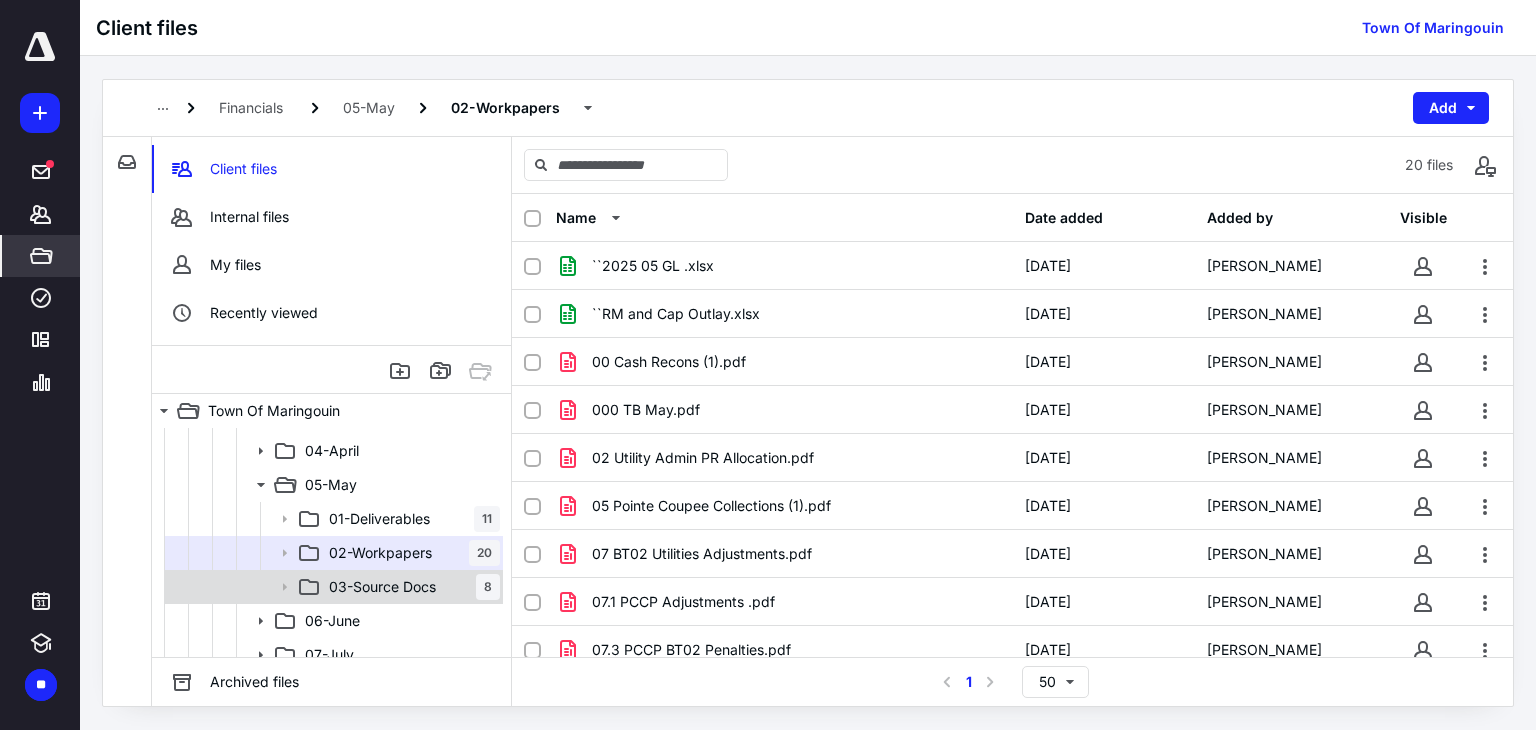 click on "03-Source Docs" at bounding box center [382, 587] 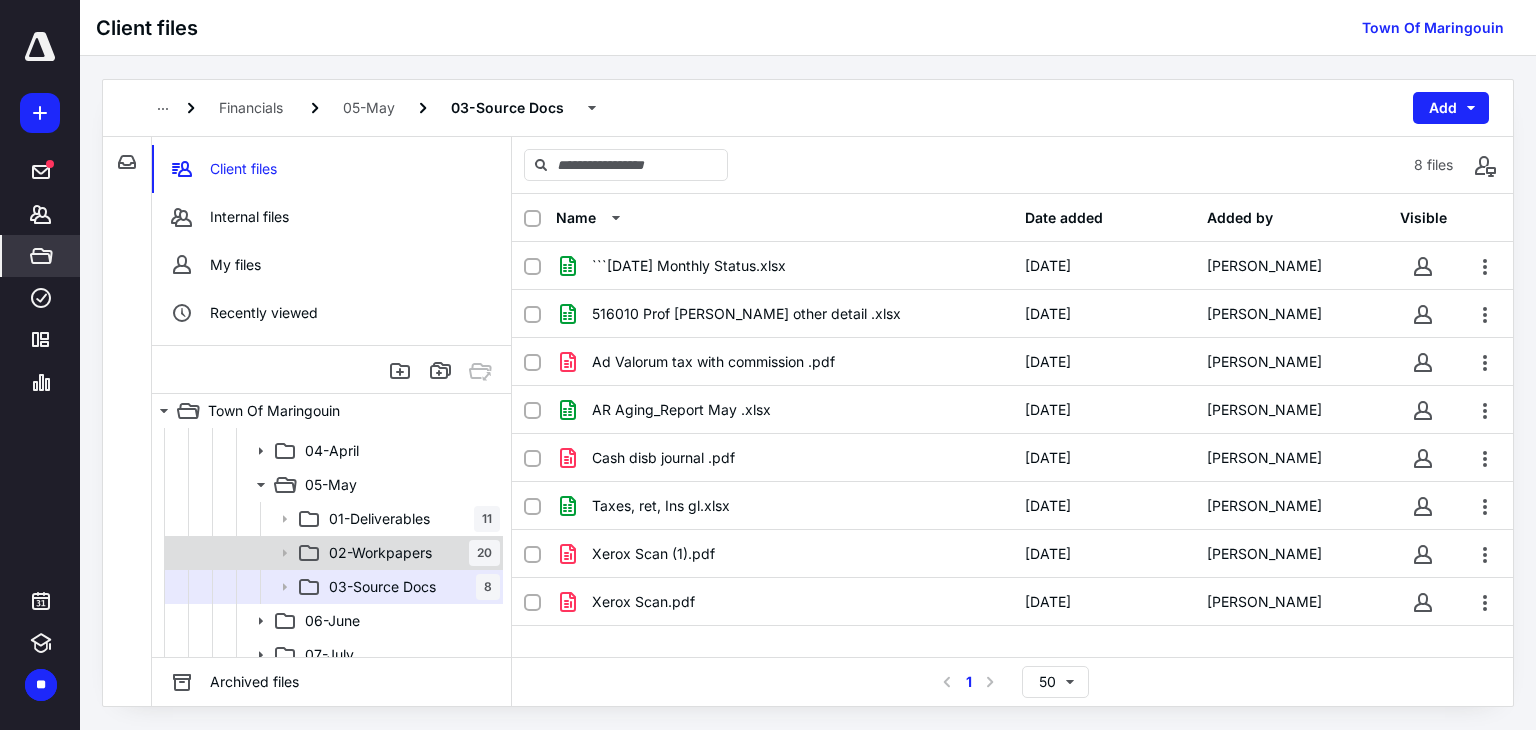 click on "02-Workpapers 20" at bounding box center [410, 553] 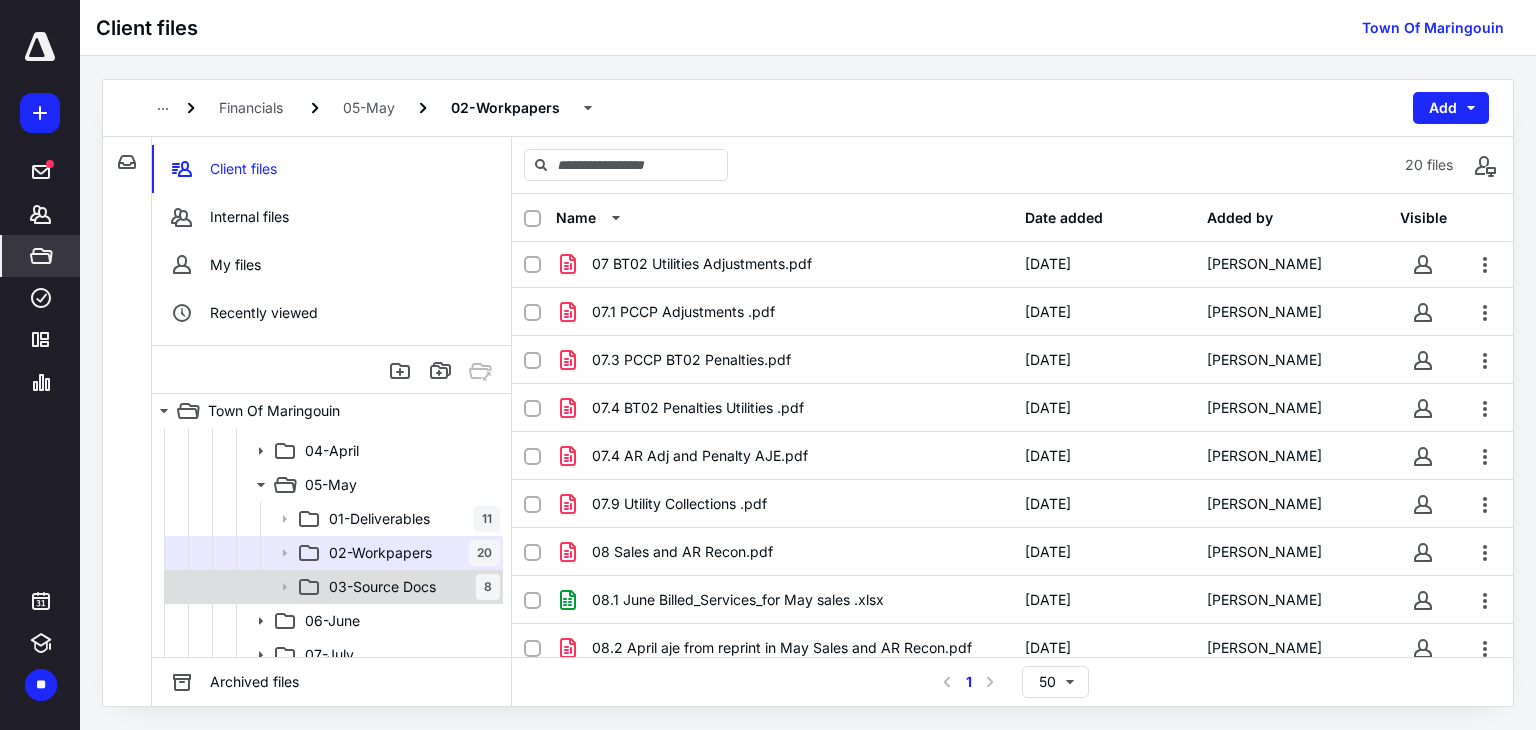 scroll, scrollTop: 300, scrollLeft: 0, axis: vertical 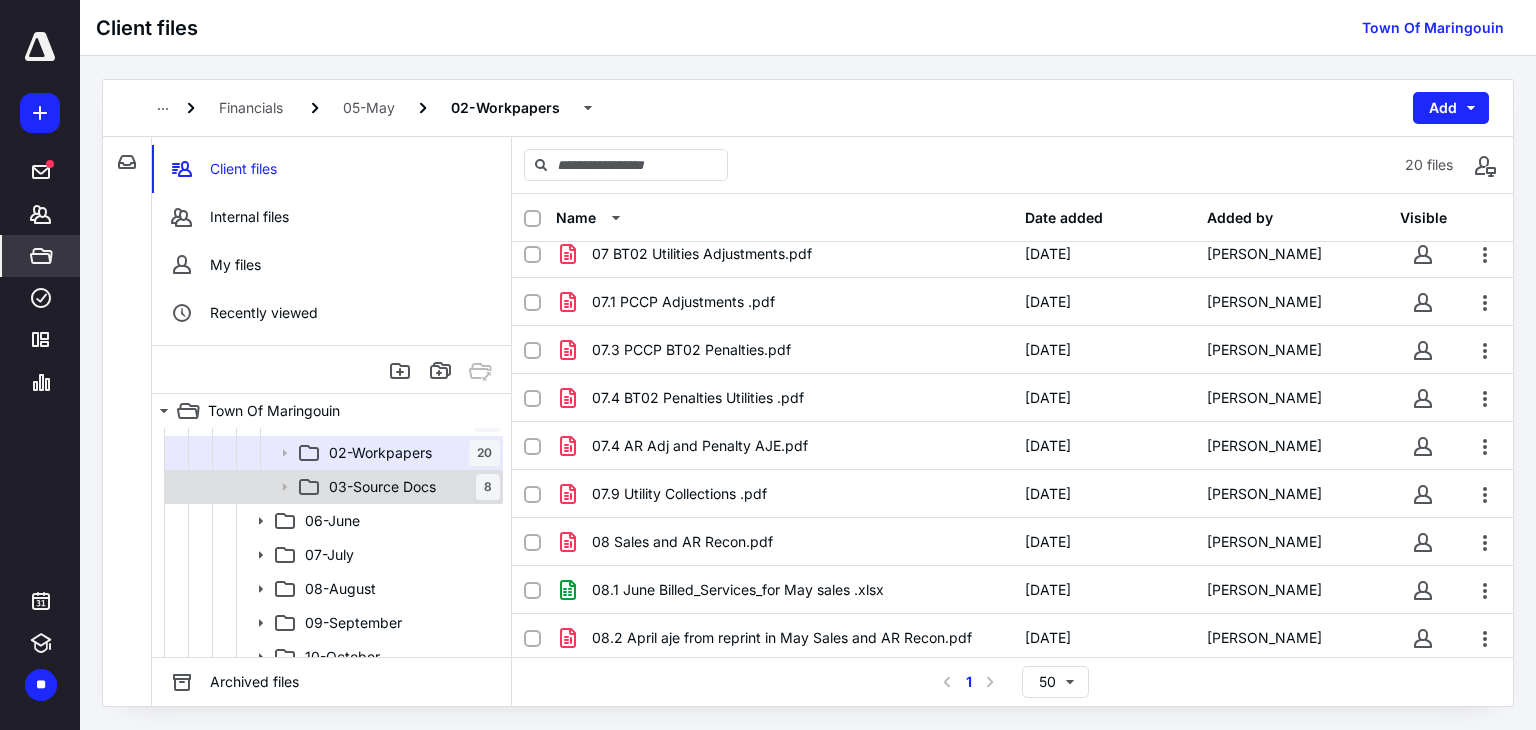 click on "03-Source Docs" at bounding box center [382, 487] 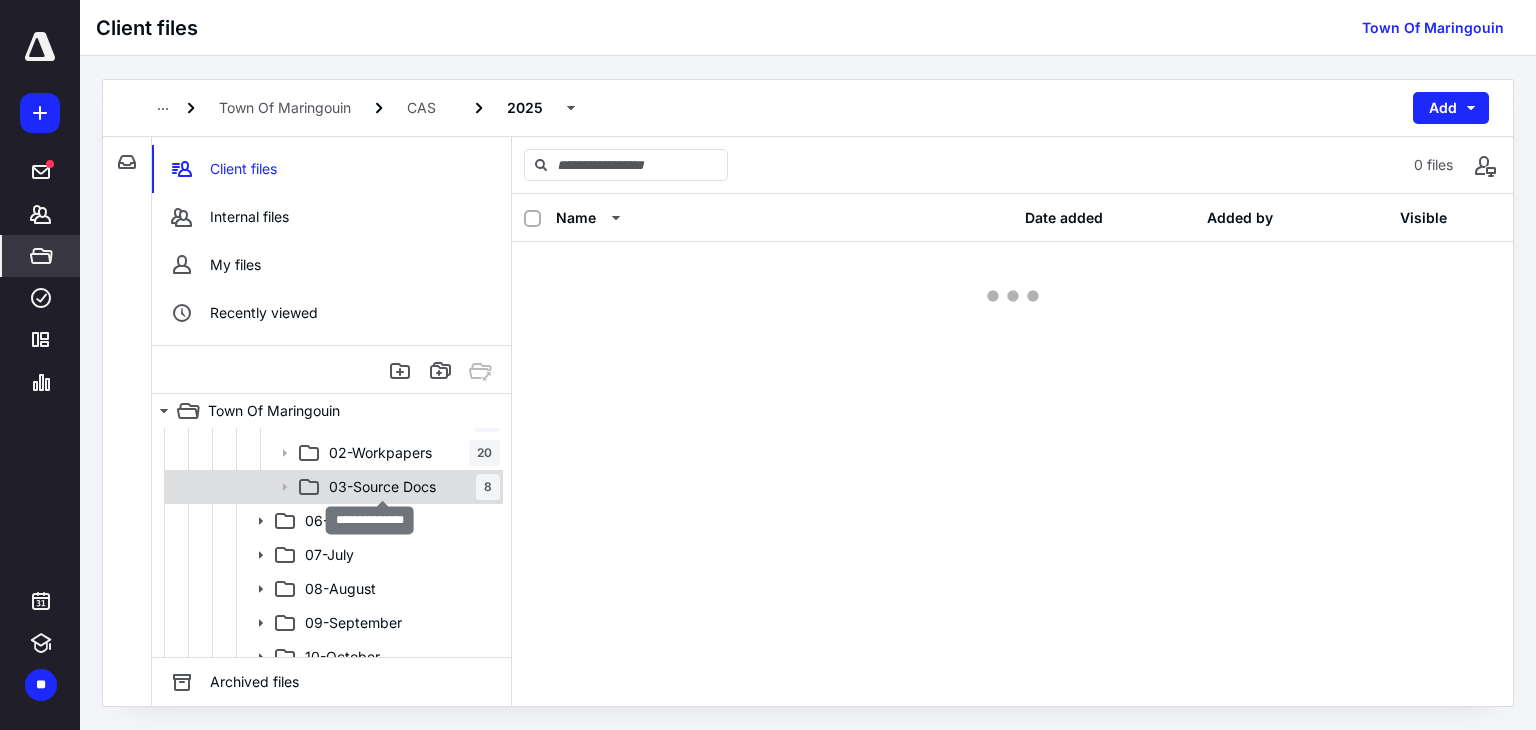 scroll, scrollTop: 0, scrollLeft: 0, axis: both 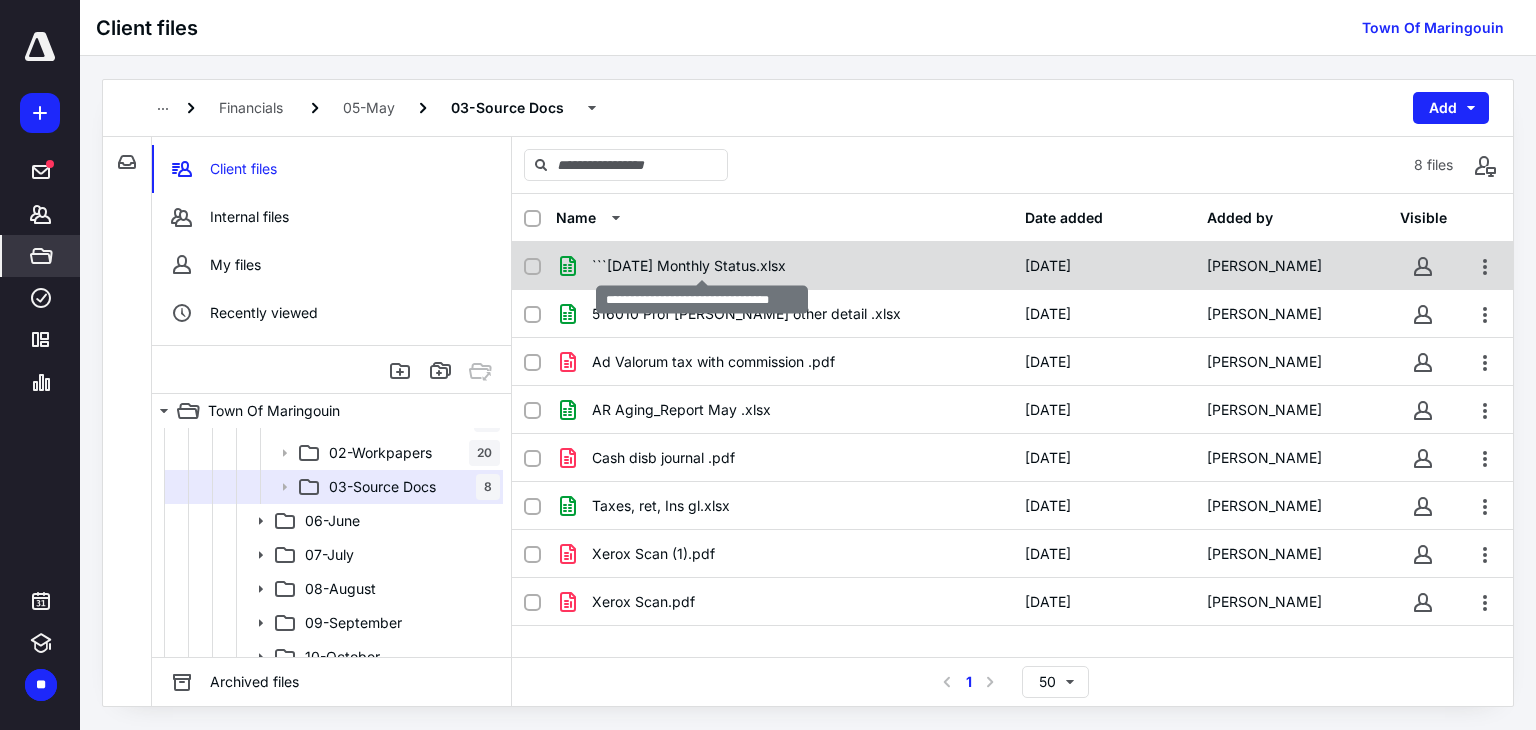 click on "```[DATE] Monthly Status.xlsx" at bounding box center (689, 266) 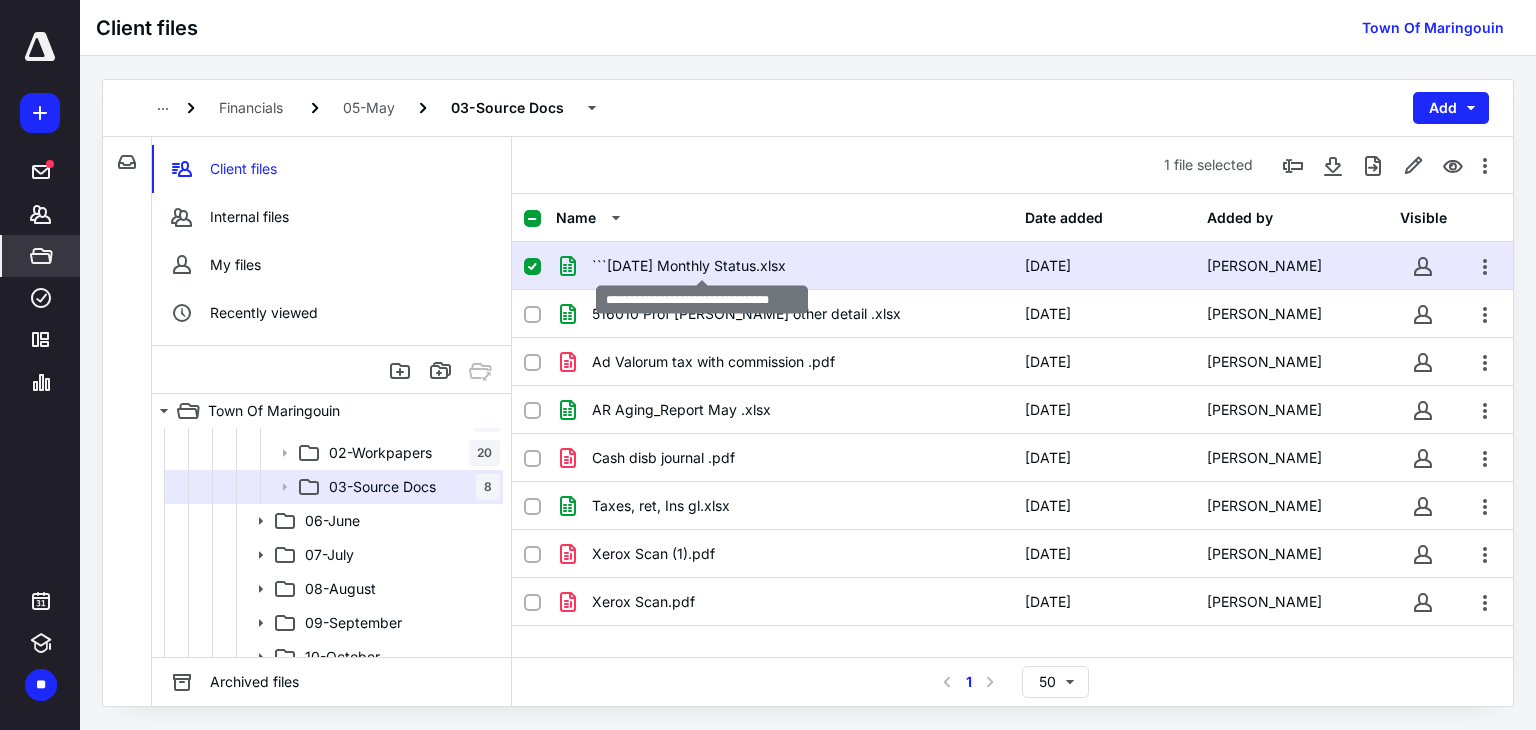 click on "```[DATE] Monthly Status.xlsx" at bounding box center [689, 266] 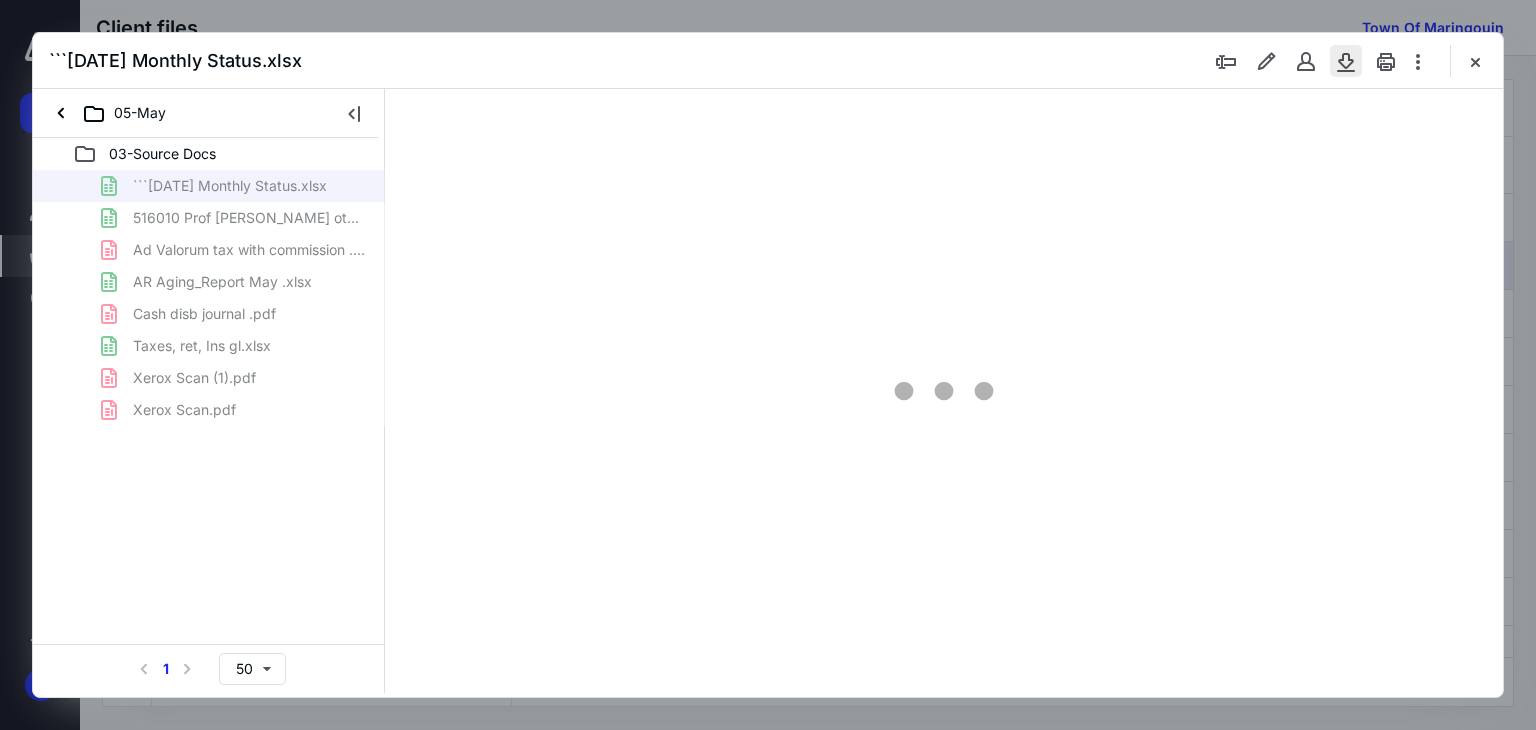 scroll, scrollTop: 0, scrollLeft: 0, axis: both 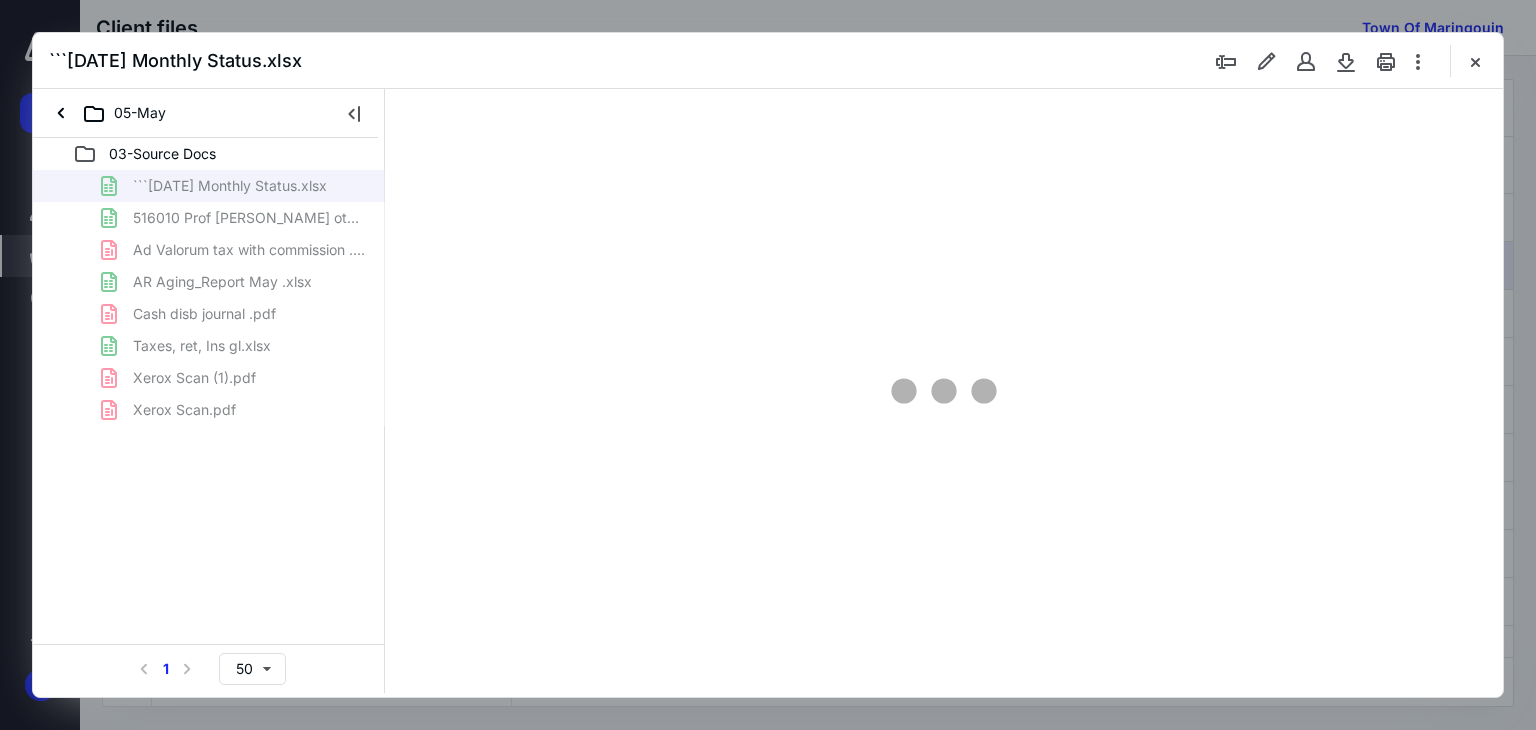 type on "38" 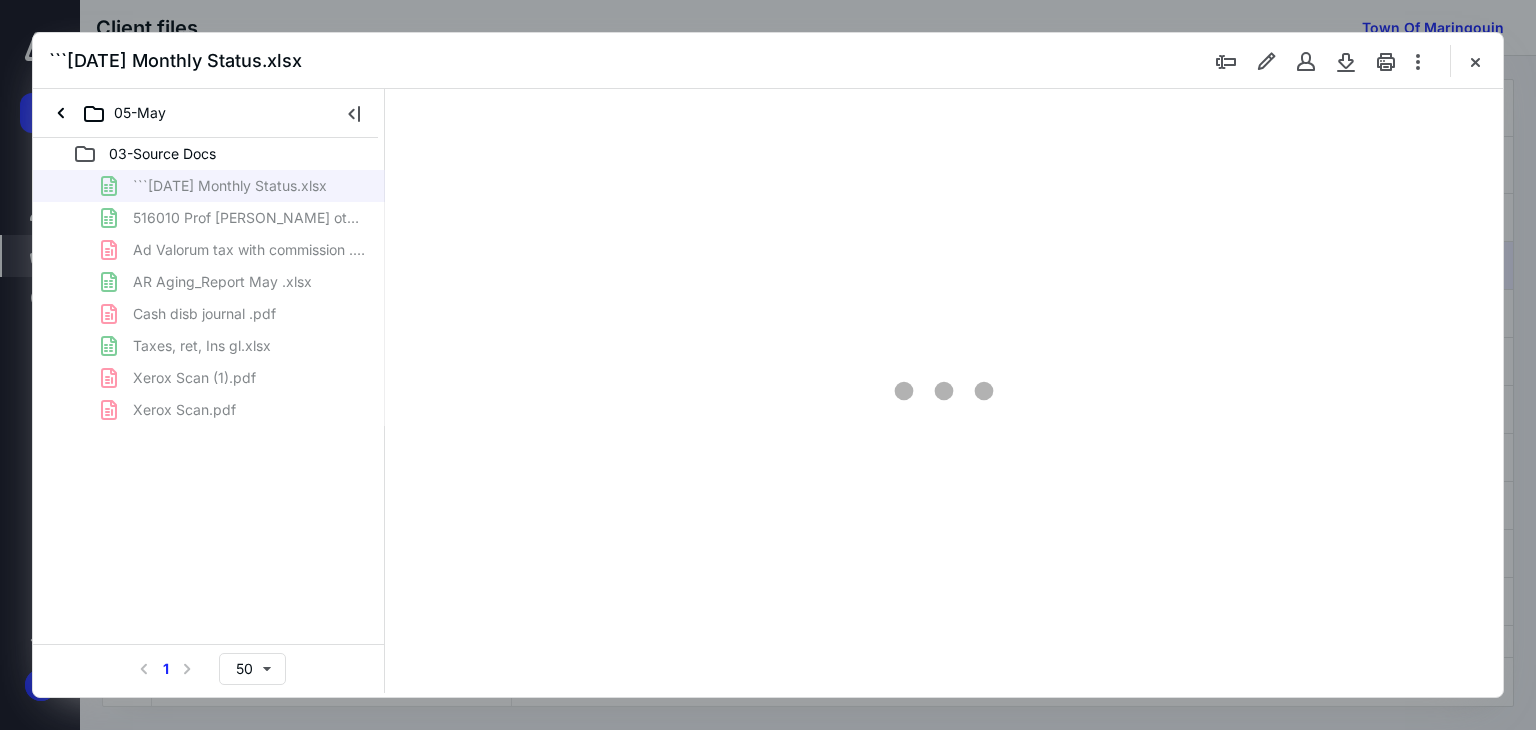 scroll, scrollTop: 76, scrollLeft: 0, axis: vertical 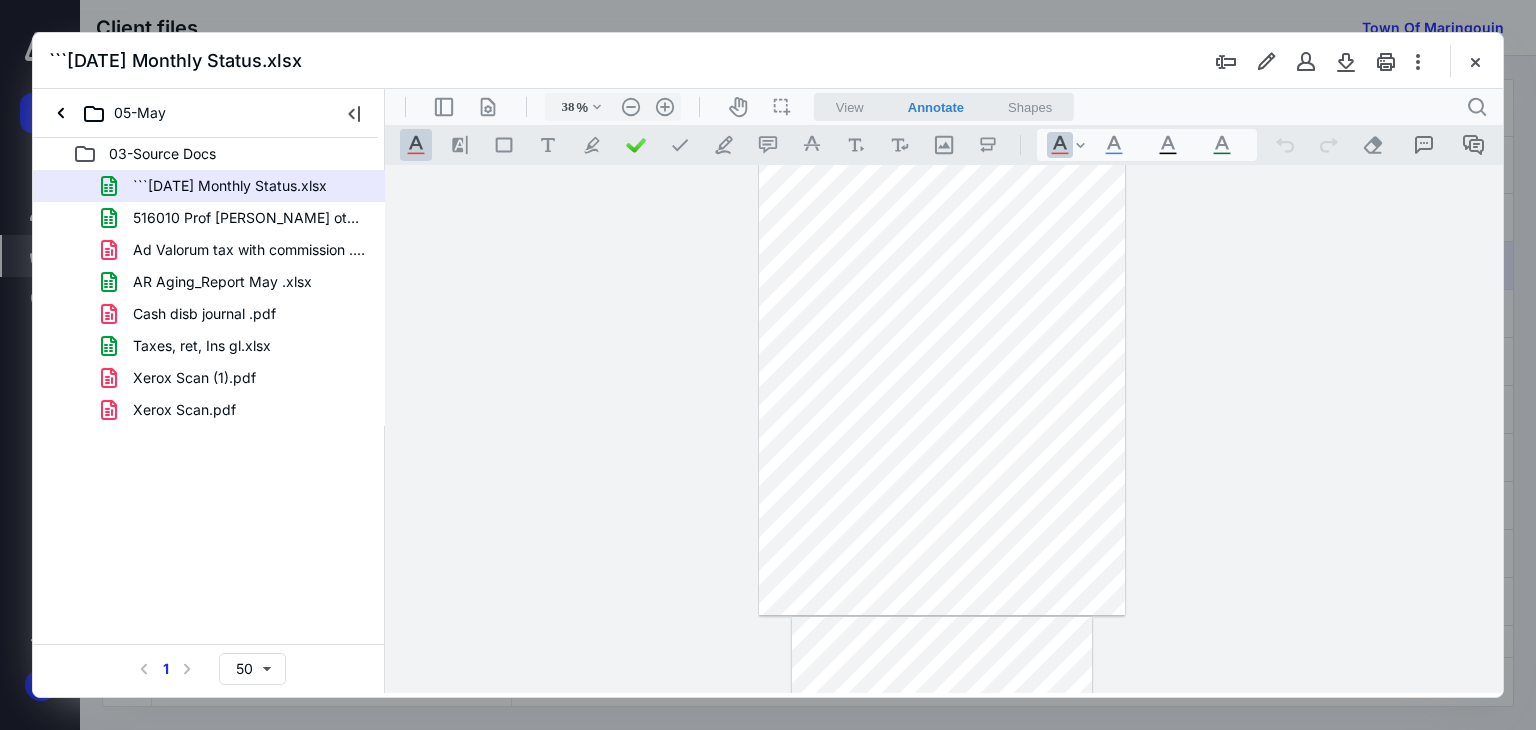 click at bounding box center (944, 429) 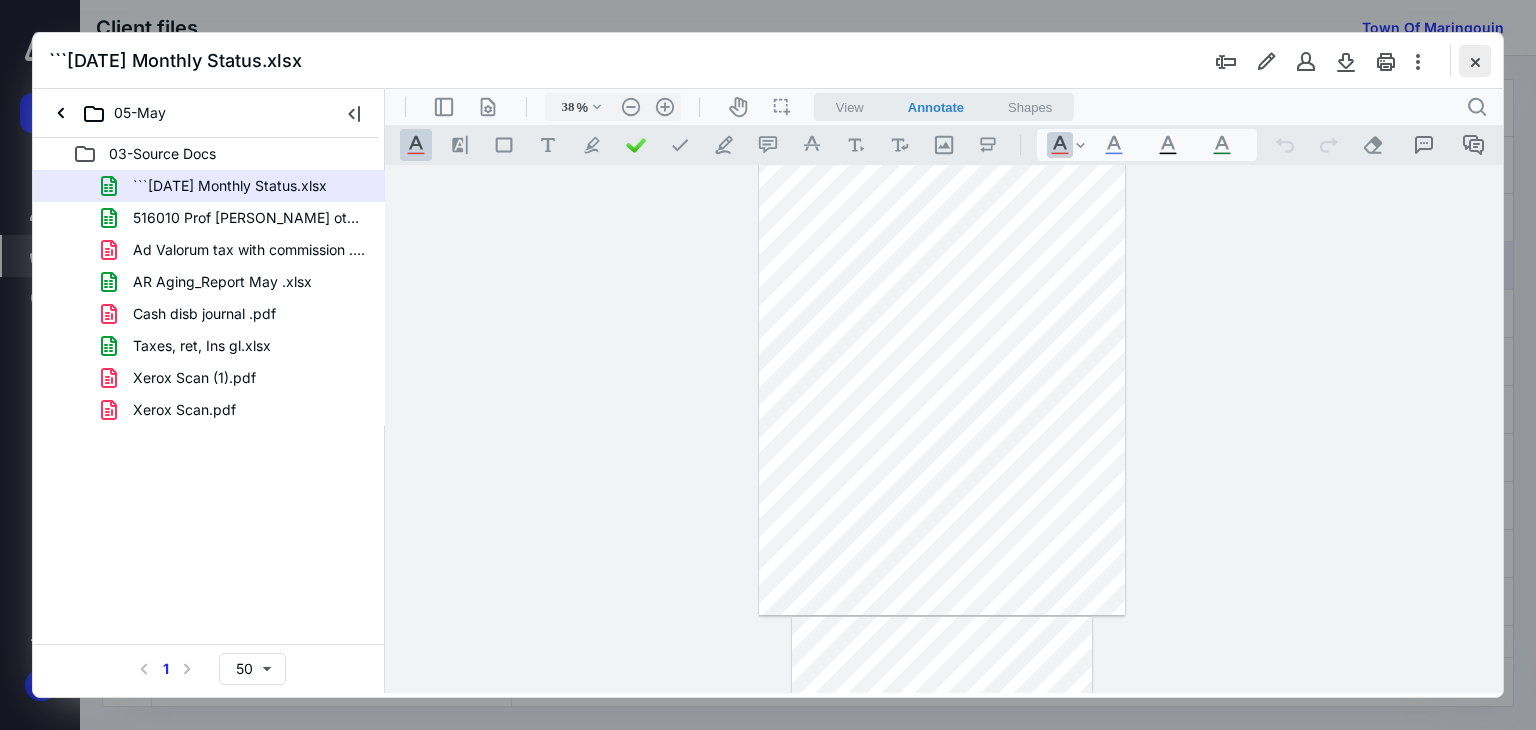 click at bounding box center (1475, 61) 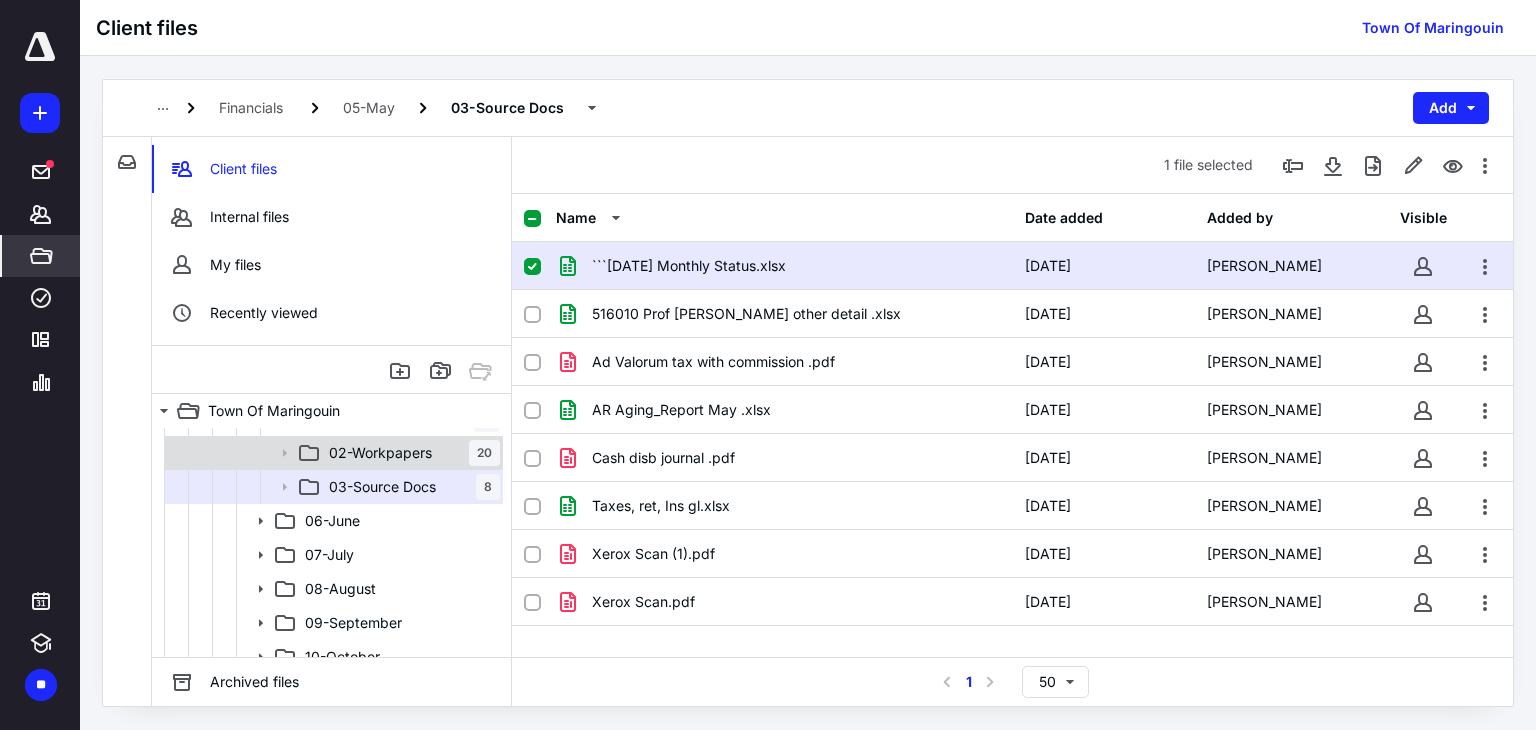click on "02-Workpapers 20" at bounding box center [410, 453] 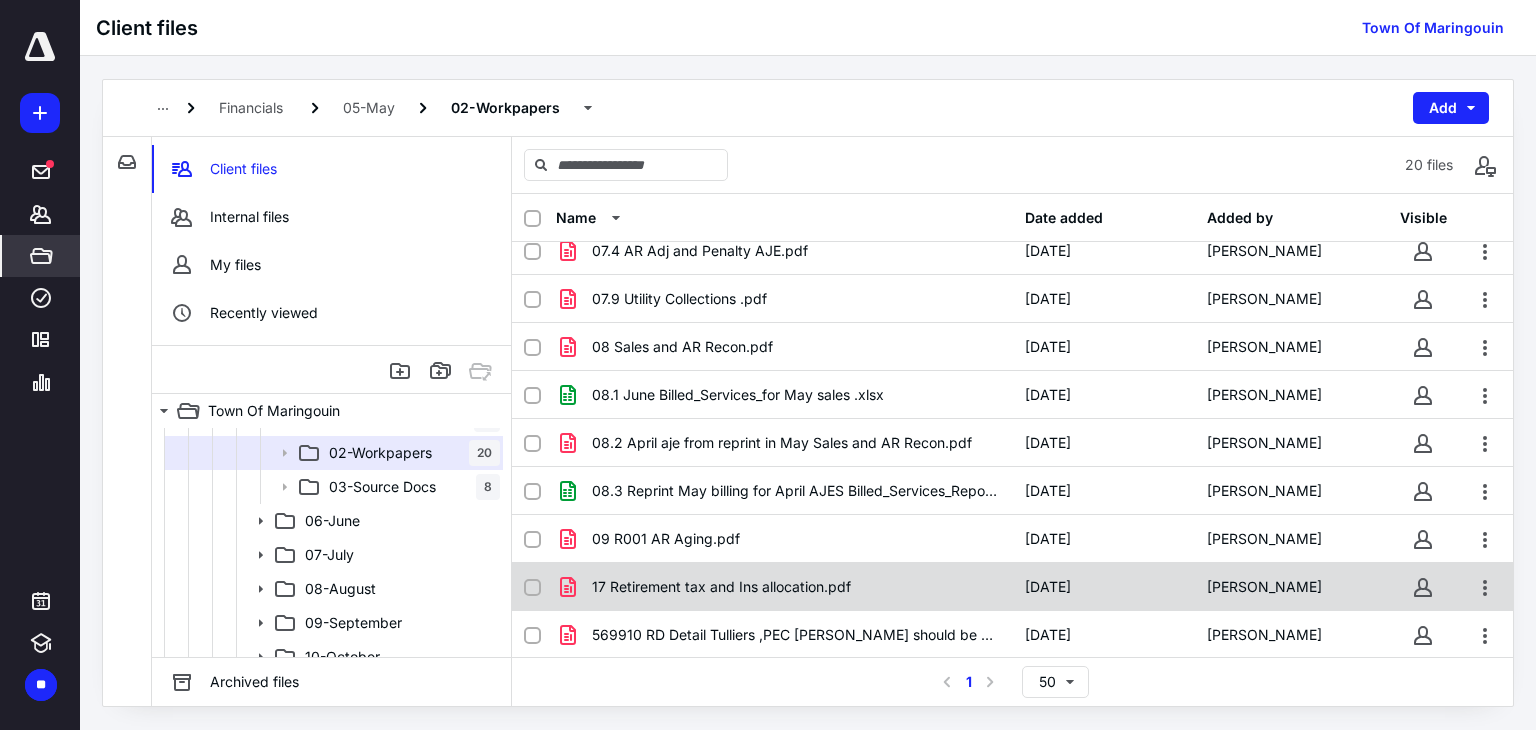 scroll, scrollTop: 540, scrollLeft: 0, axis: vertical 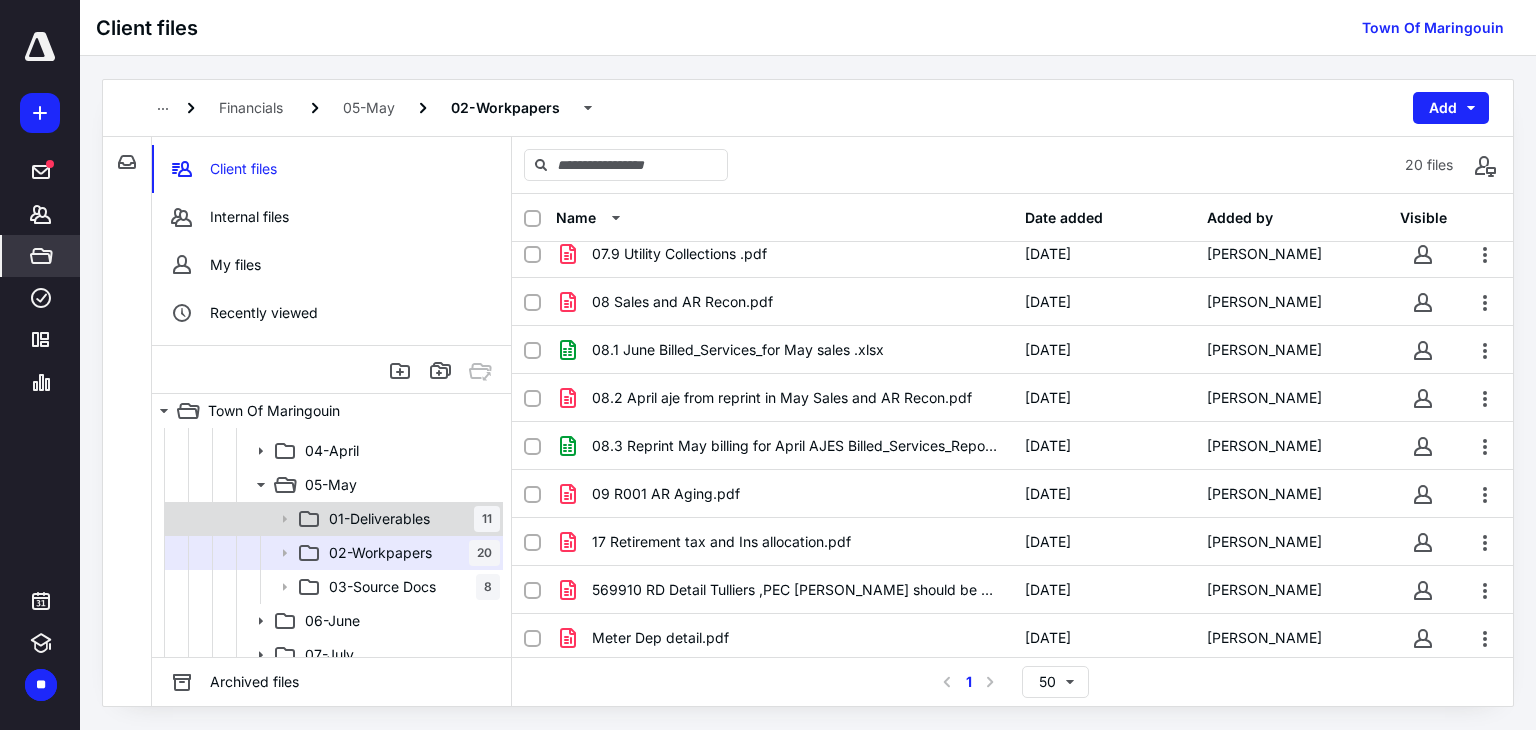 click on "01-Deliverables" at bounding box center (379, 519) 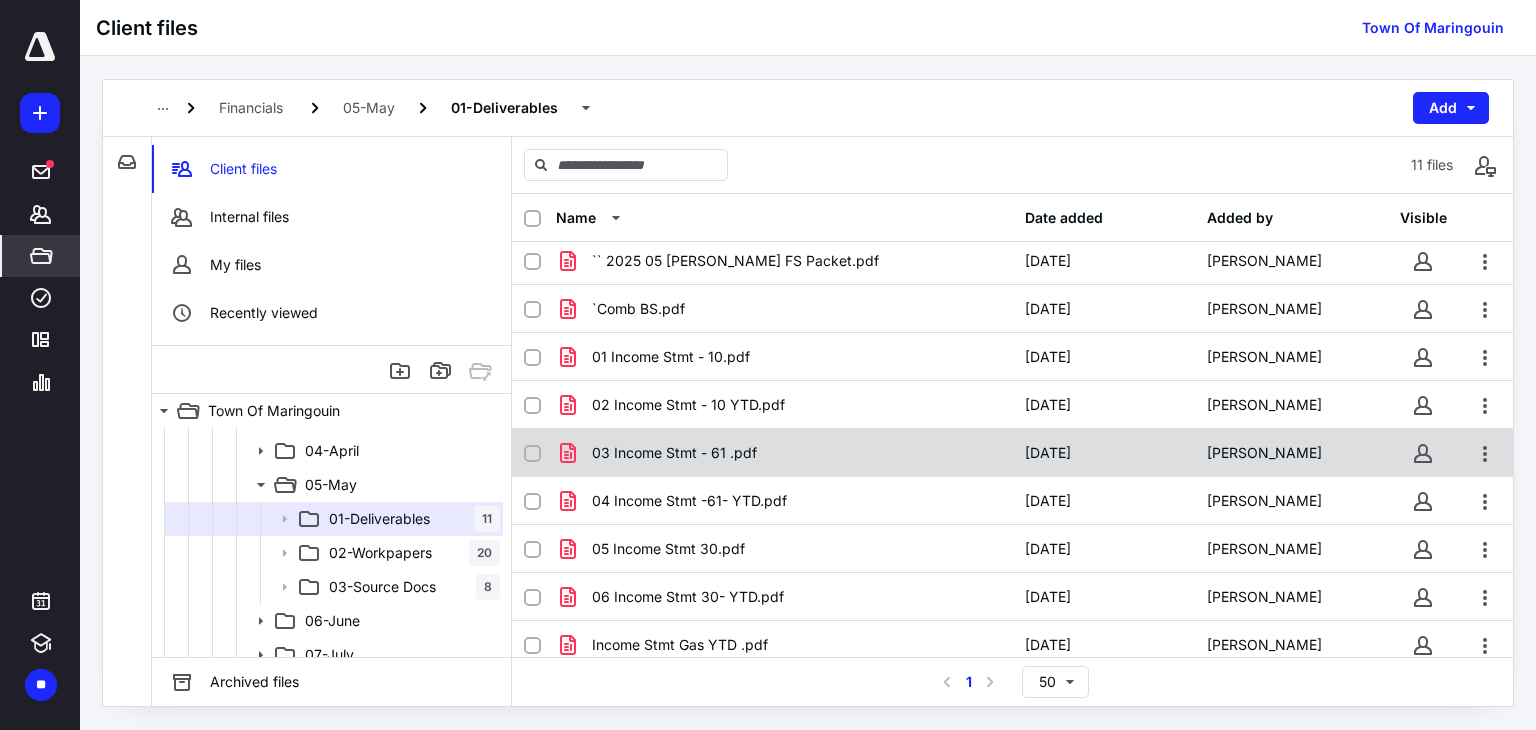 scroll, scrollTop: 0, scrollLeft: 0, axis: both 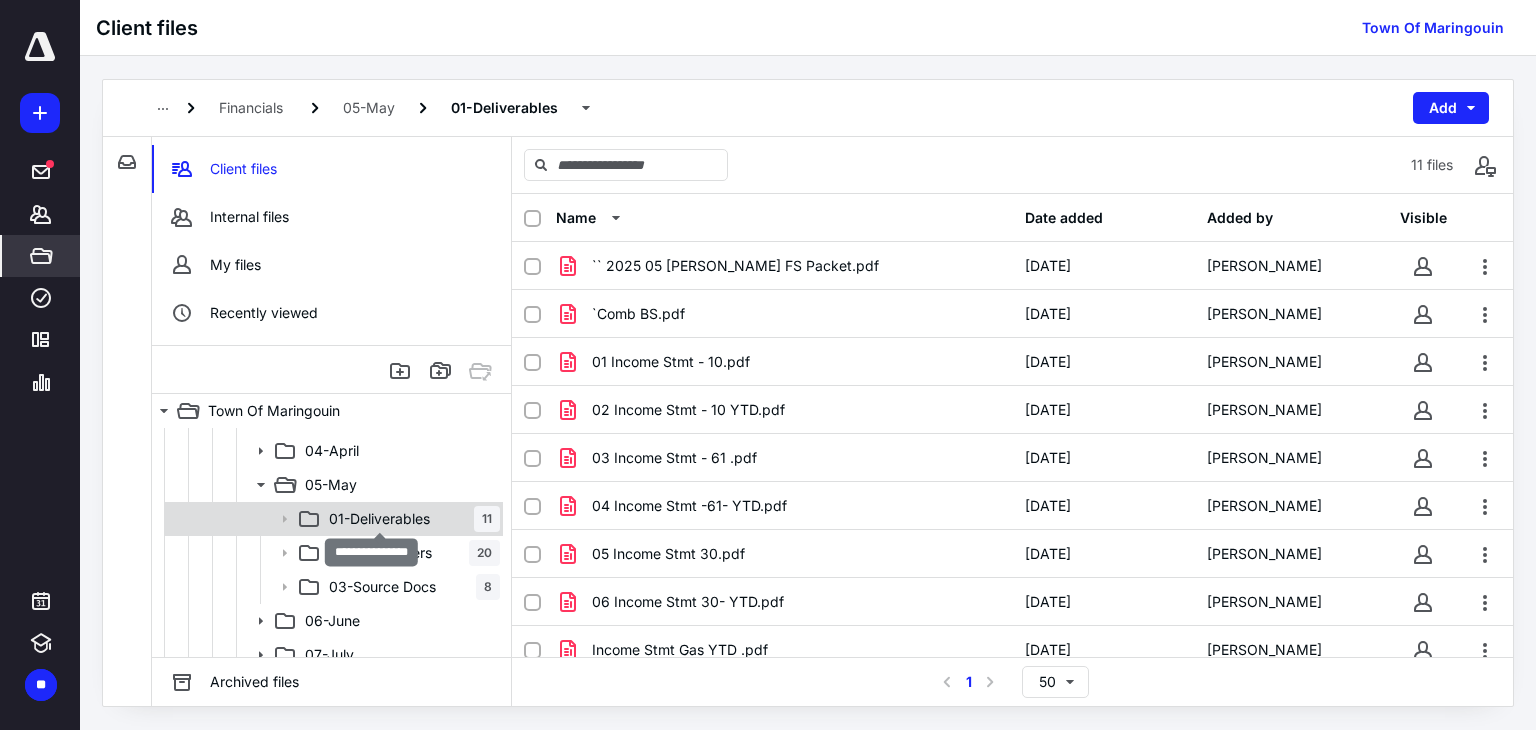 click on "01-Deliverables" at bounding box center (379, 519) 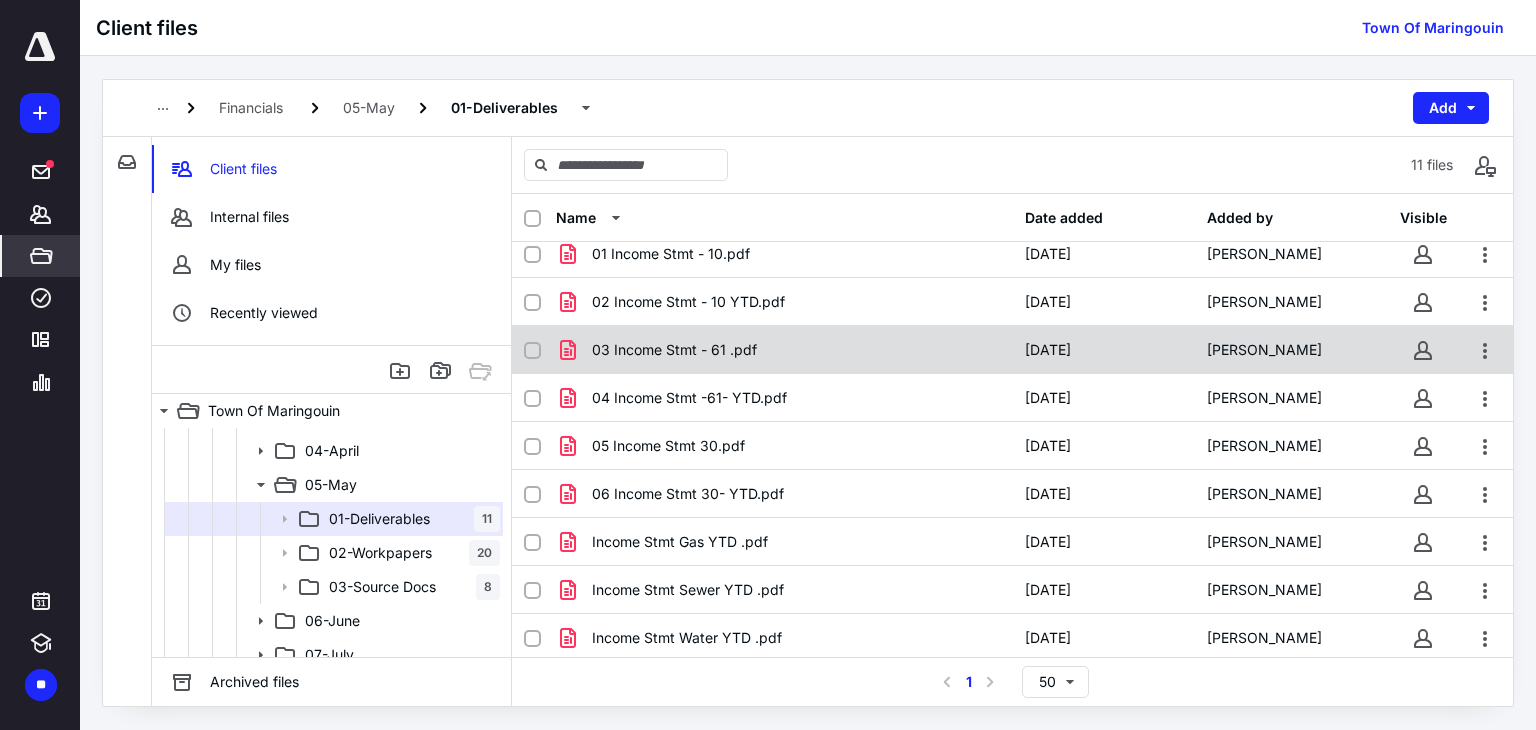 scroll, scrollTop: 110, scrollLeft: 0, axis: vertical 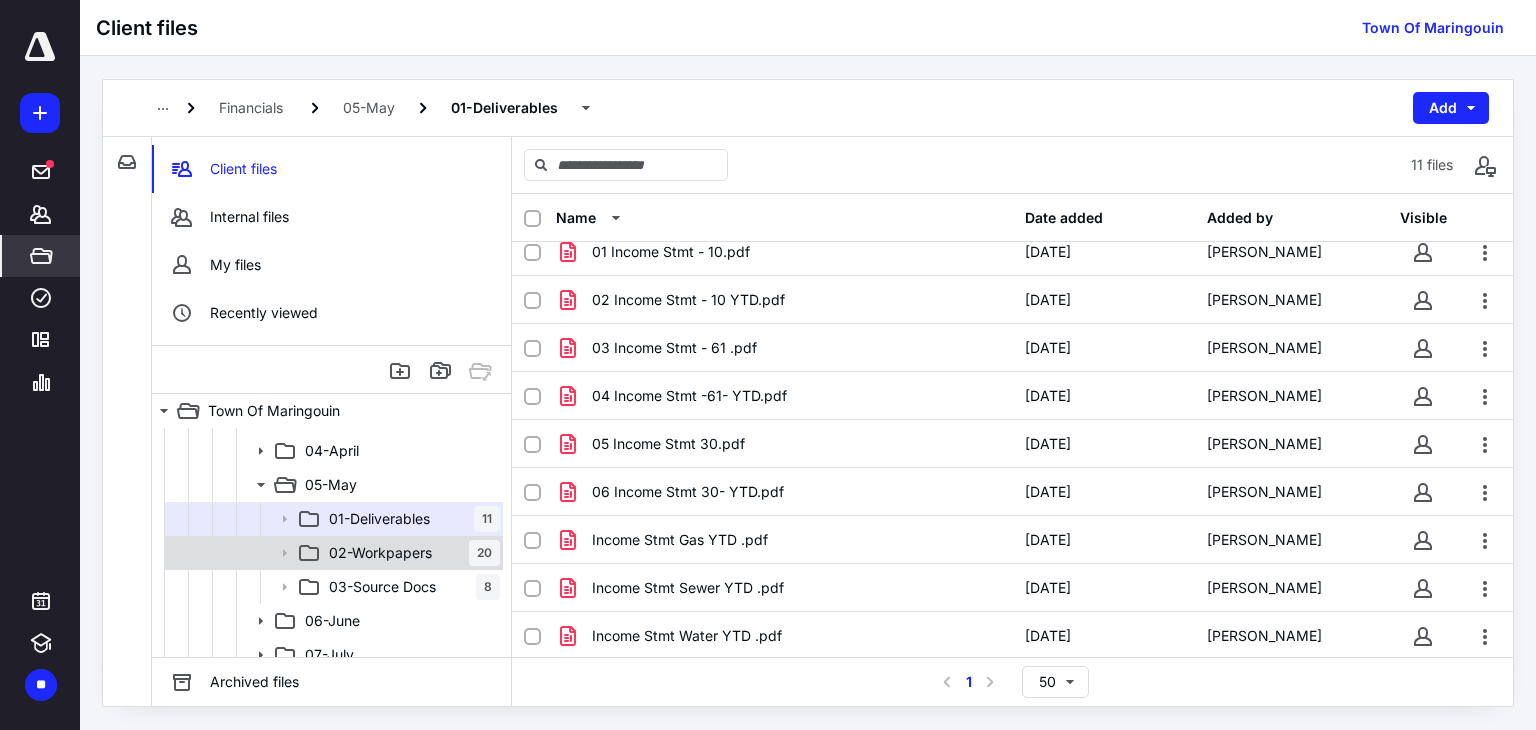 click on "02-Workpapers" at bounding box center [380, 553] 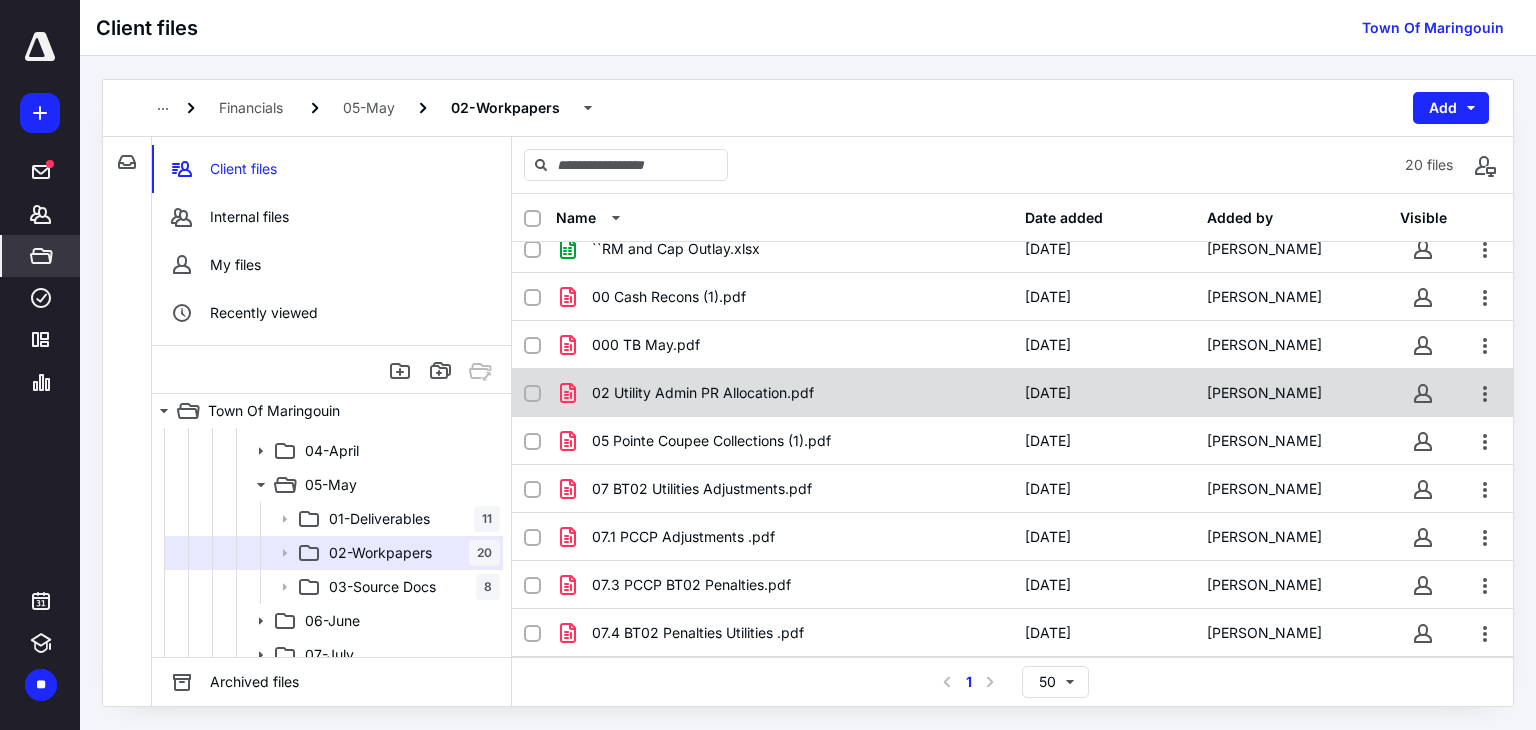 scroll, scrollTop: 100, scrollLeft: 0, axis: vertical 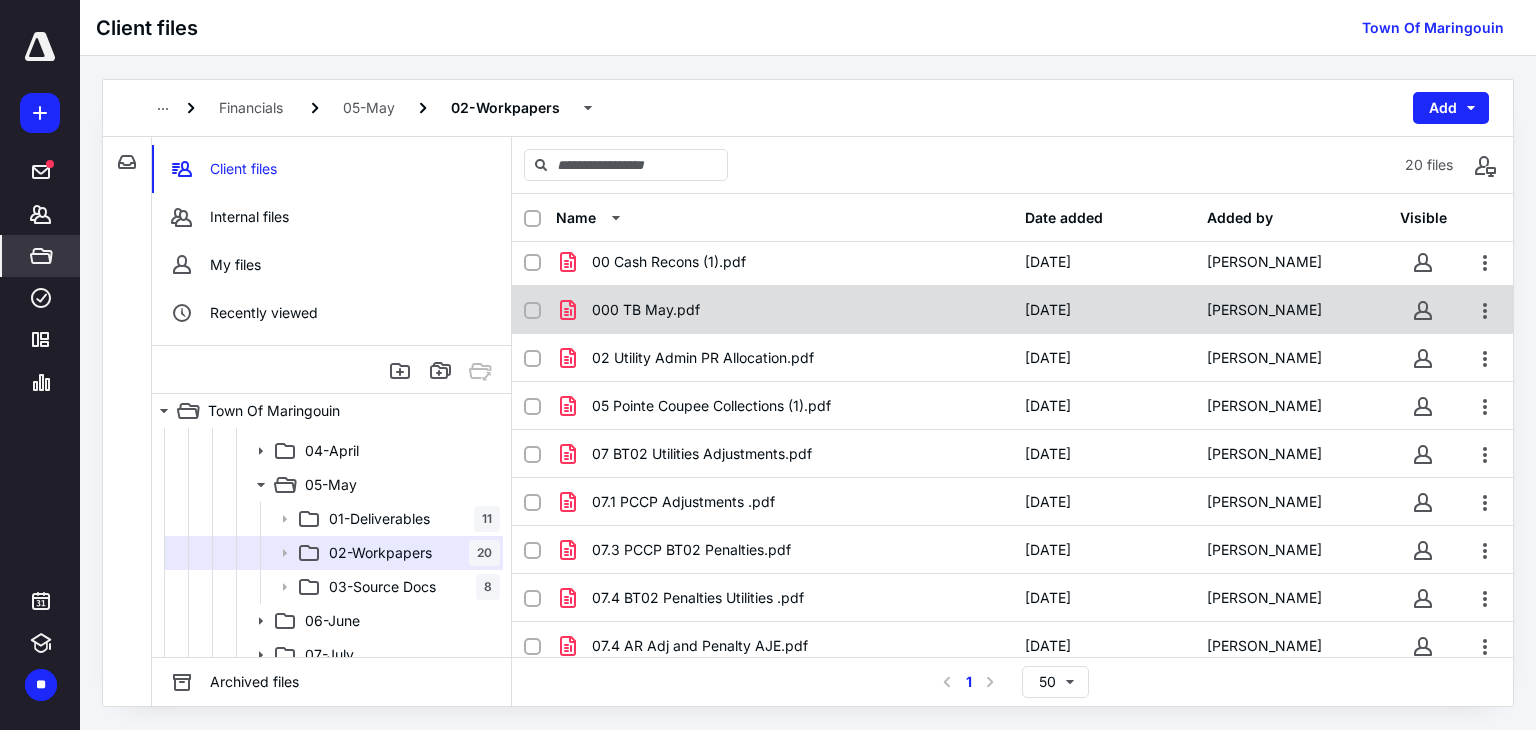 click on "000 TB May.pdf" at bounding box center (784, 310) 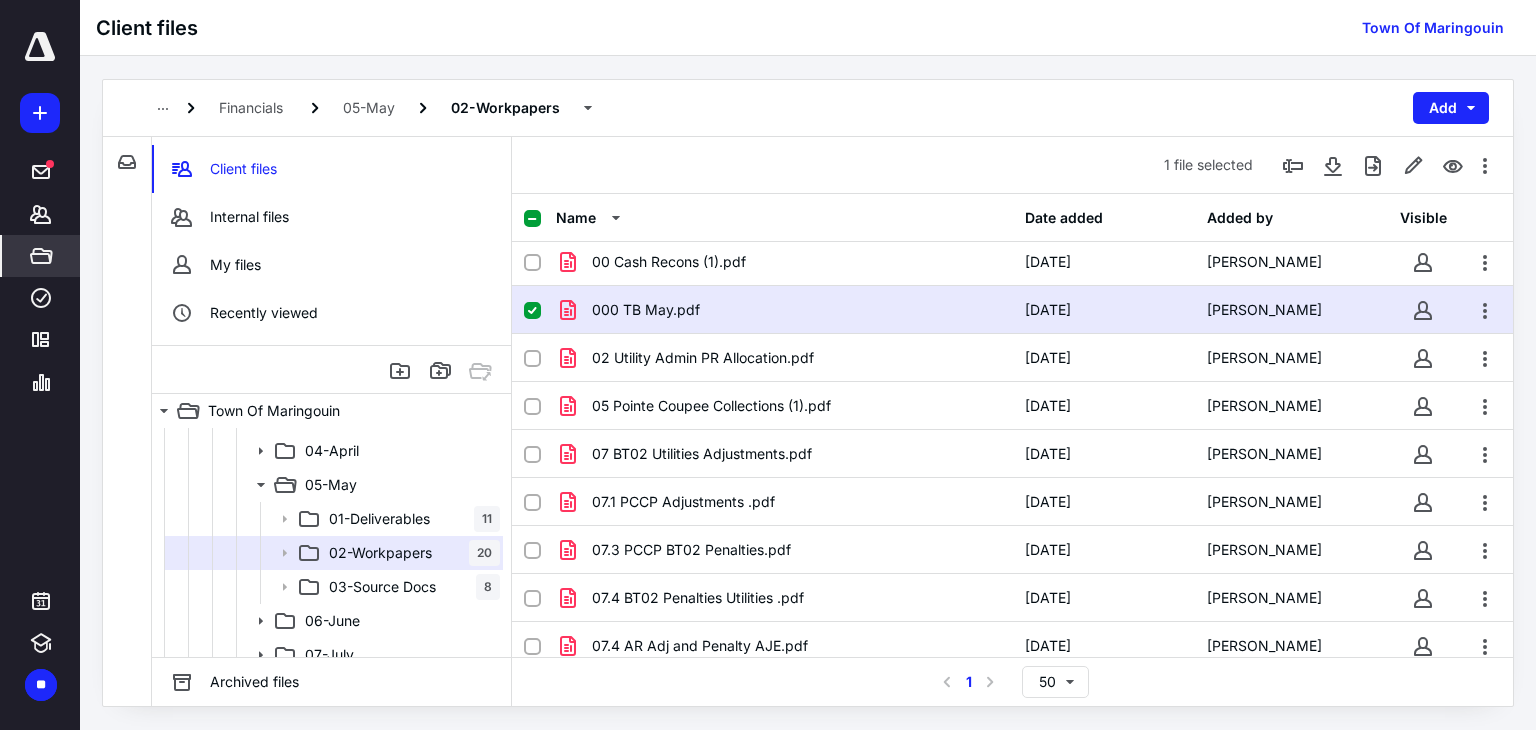 click on "000 TB May.pdf" at bounding box center (784, 310) 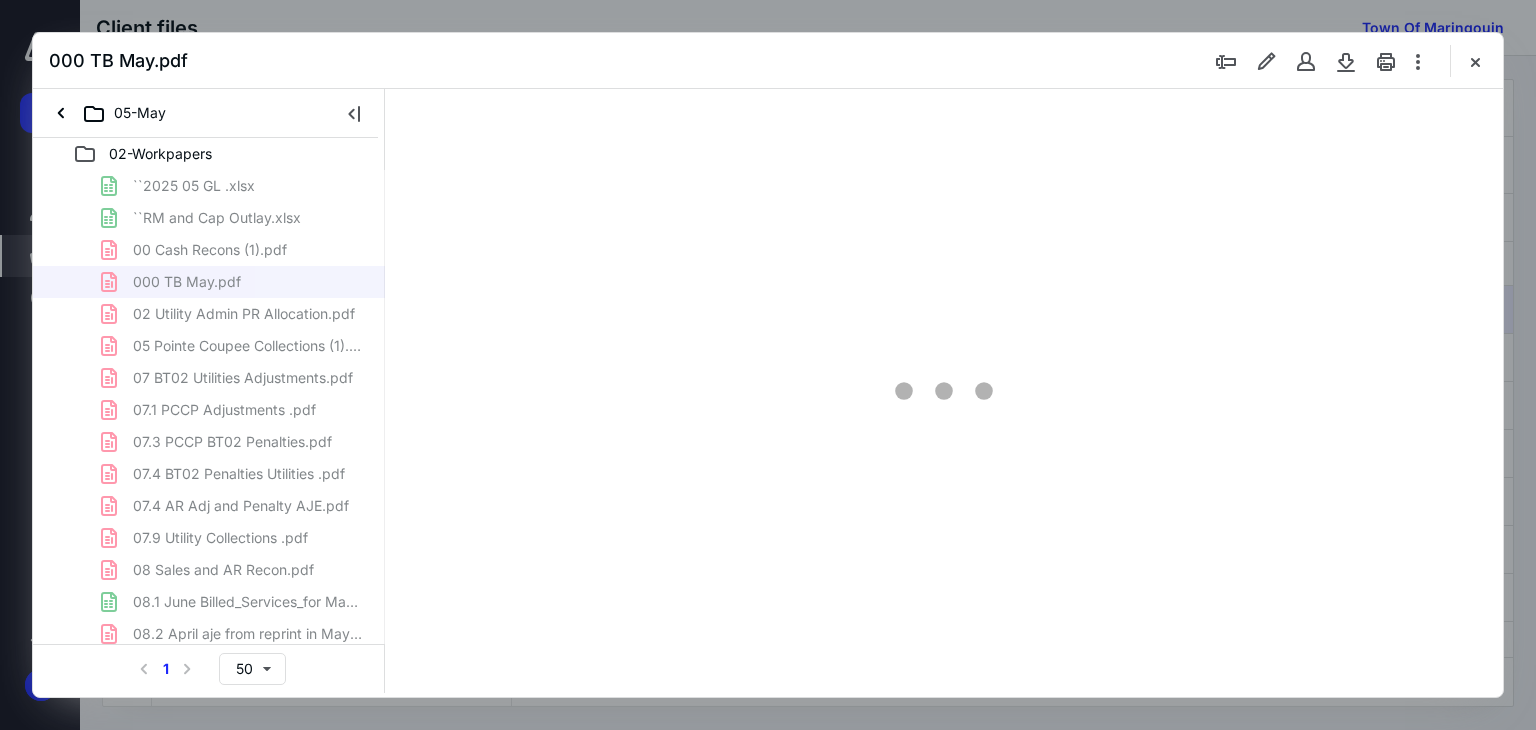 scroll, scrollTop: 0, scrollLeft: 0, axis: both 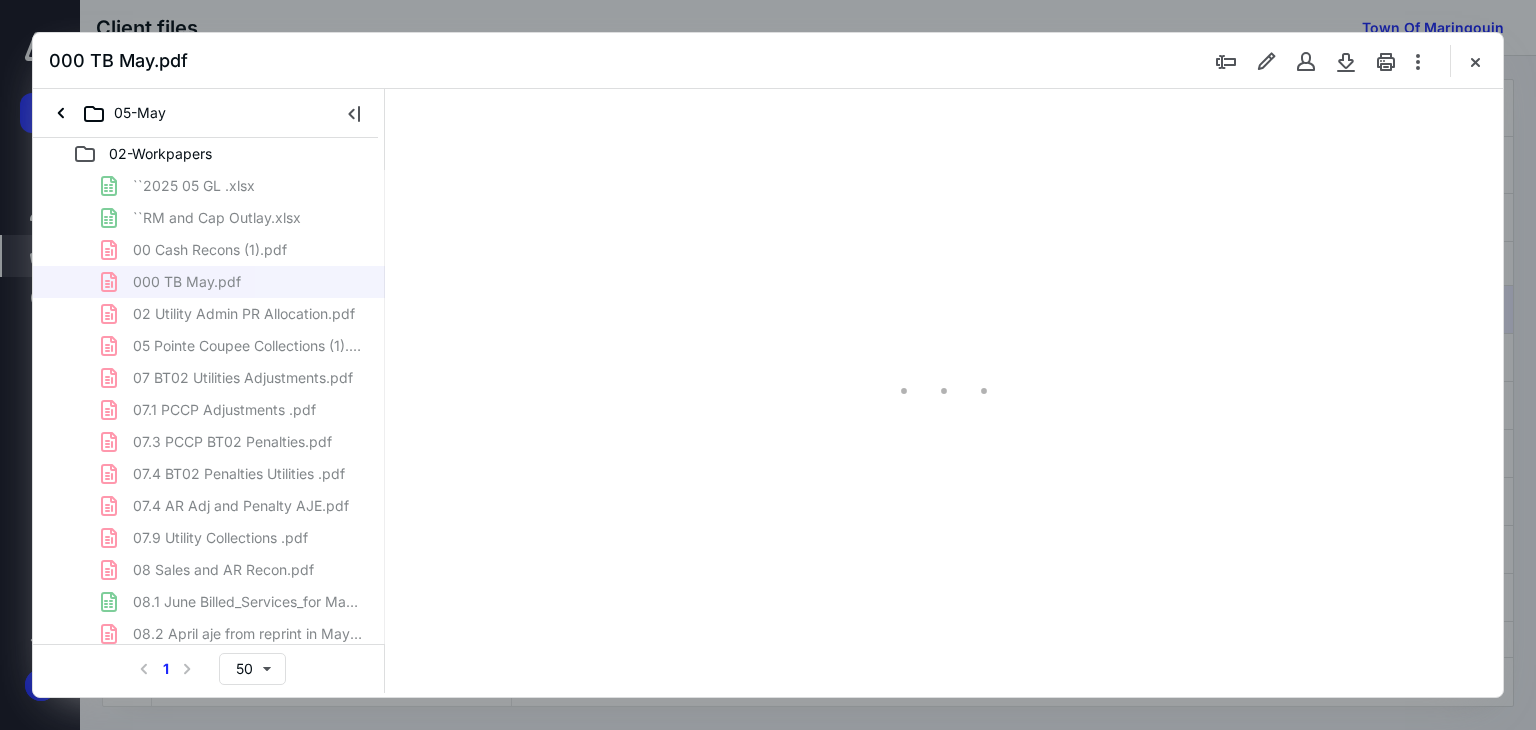 type on "66" 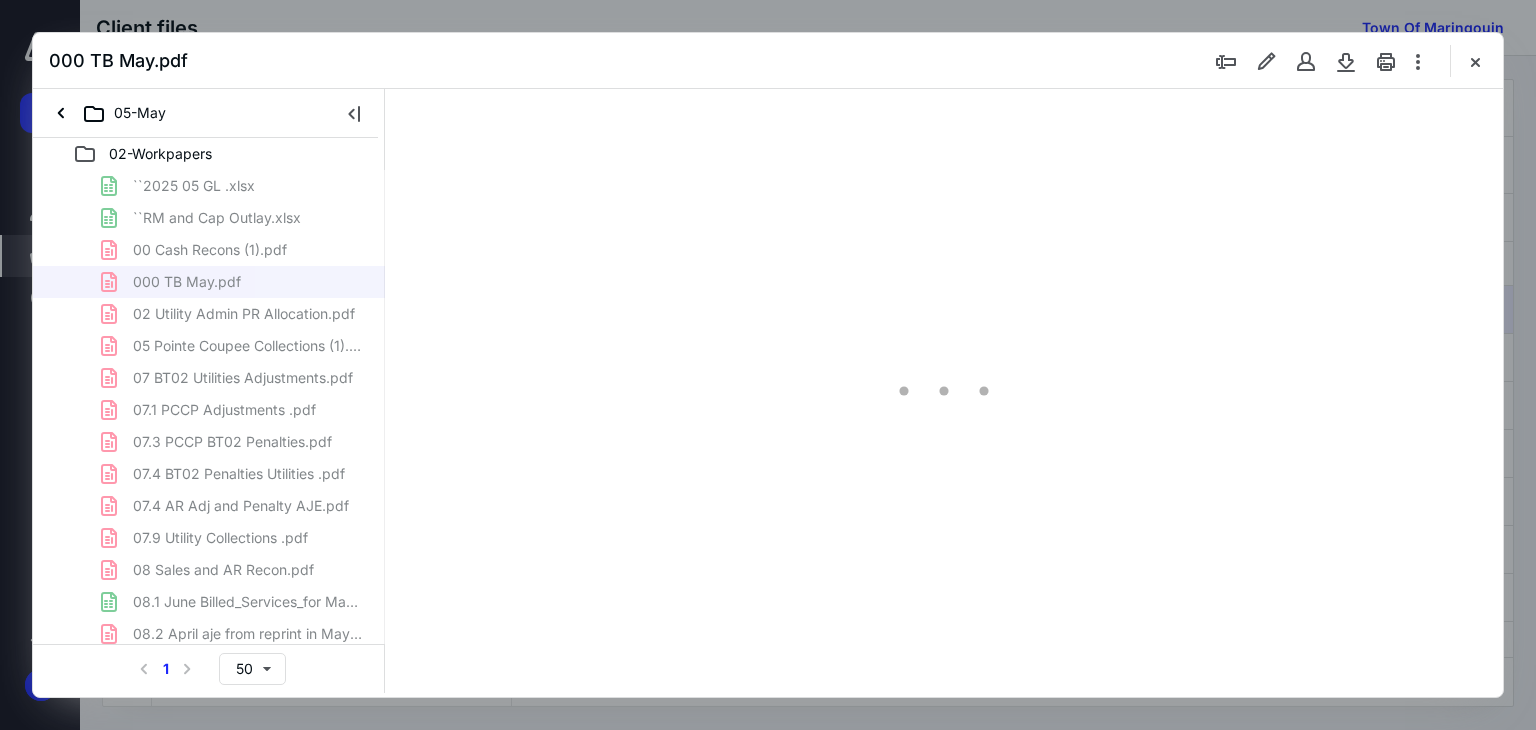 scroll, scrollTop: 79, scrollLeft: 0, axis: vertical 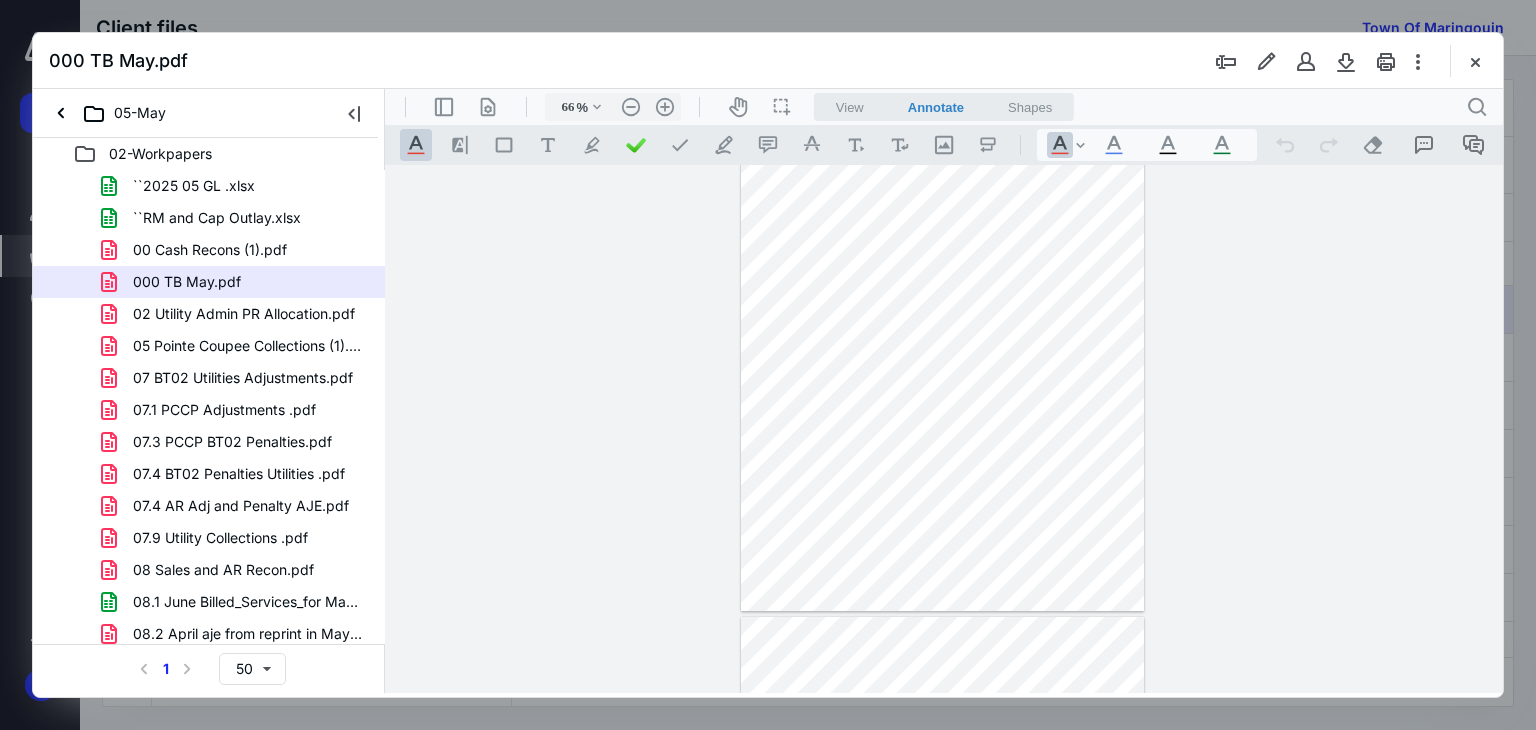 click at bounding box center [944, 429] 